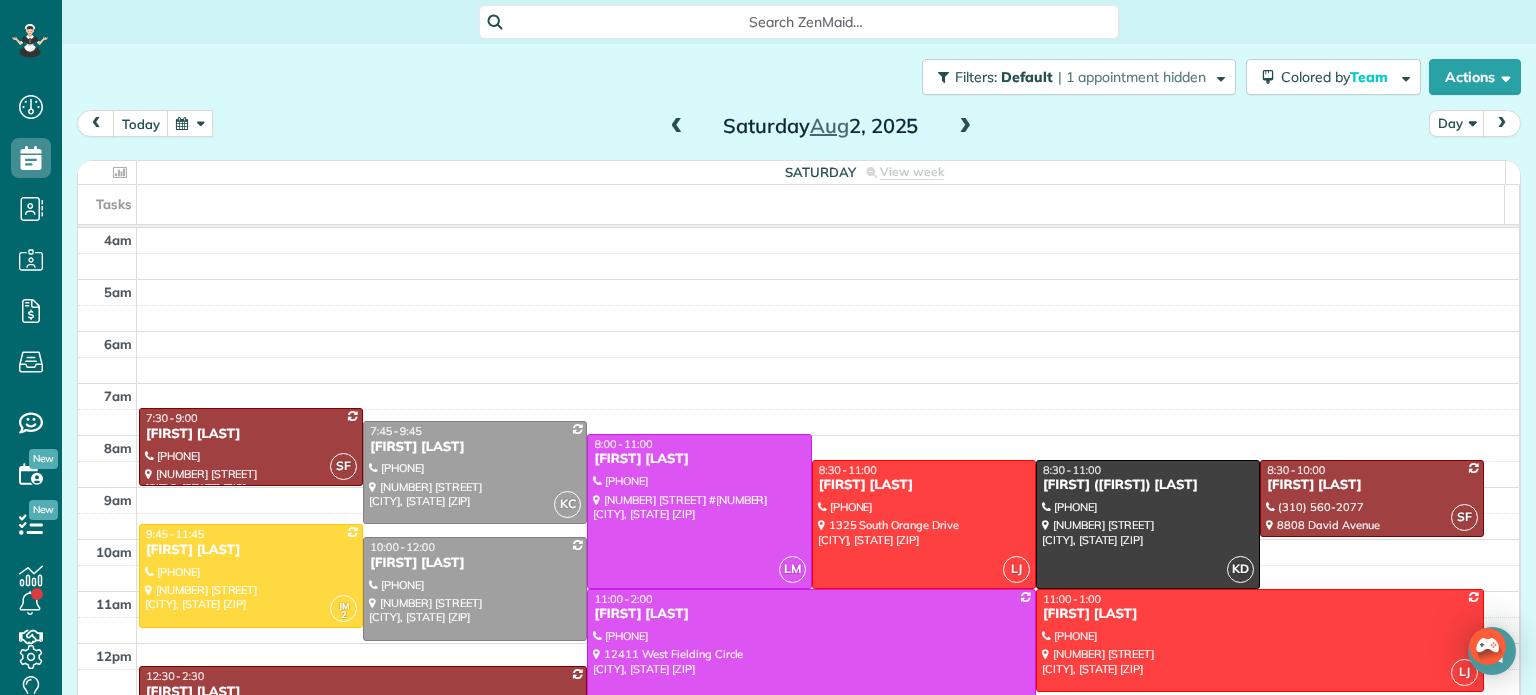 scroll, scrollTop: 0, scrollLeft: 0, axis: both 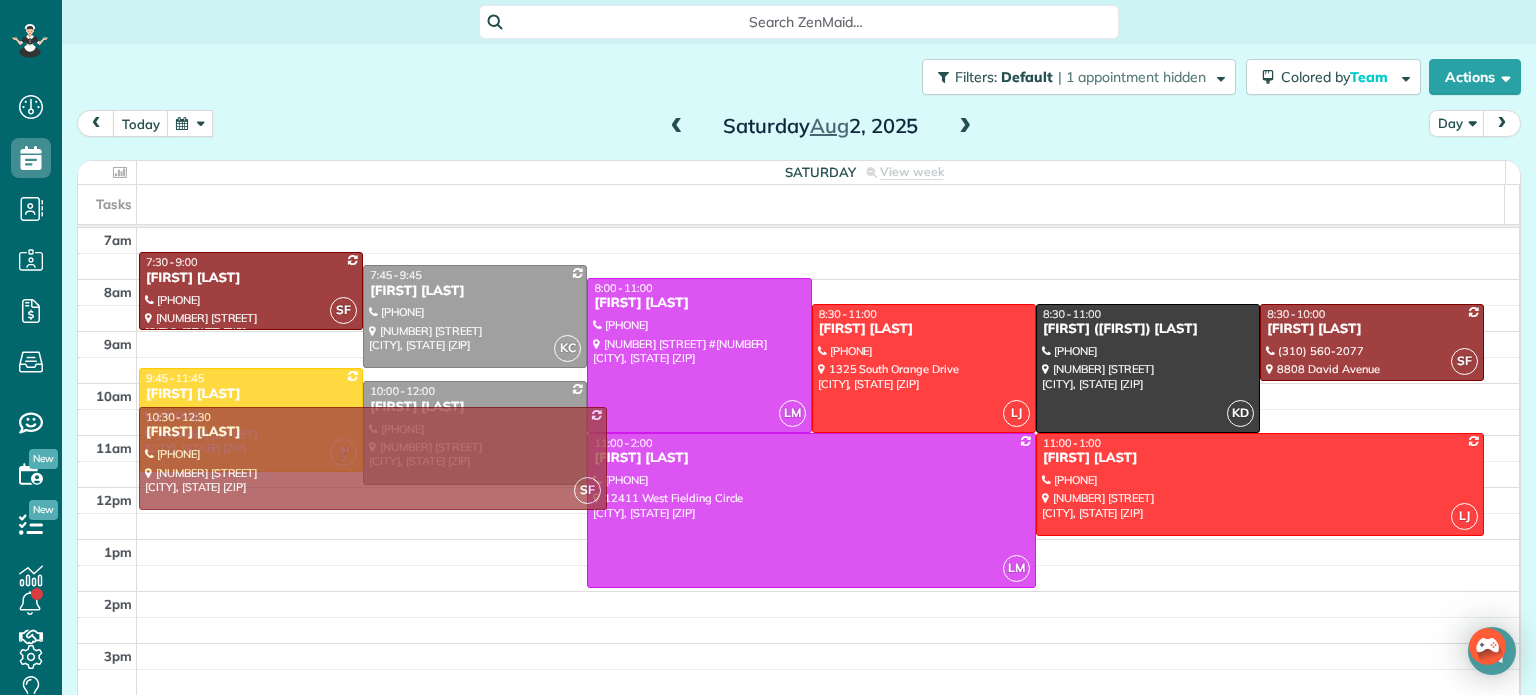 drag, startPoint x: 245, startPoint y: 556, endPoint x: 278, endPoint y: 455, distance: 106.25441 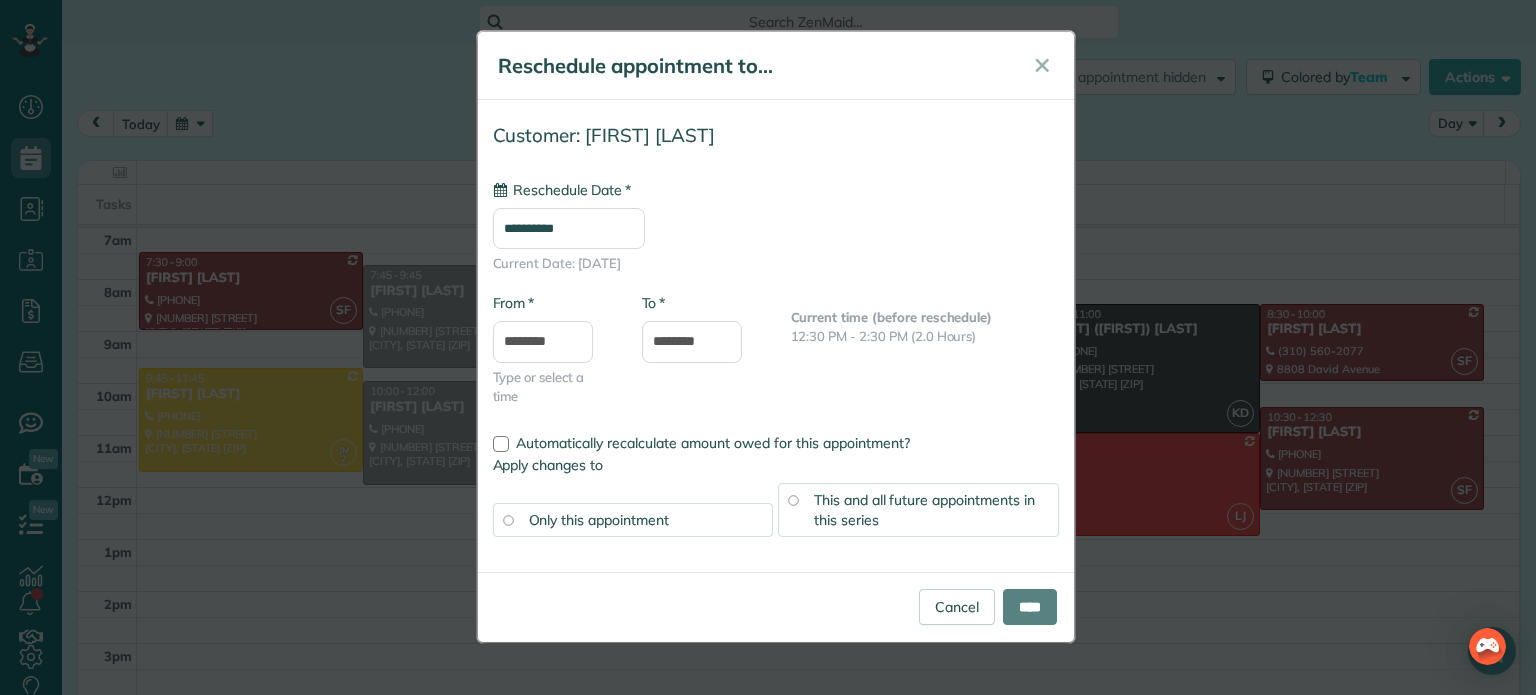 type on "**********" 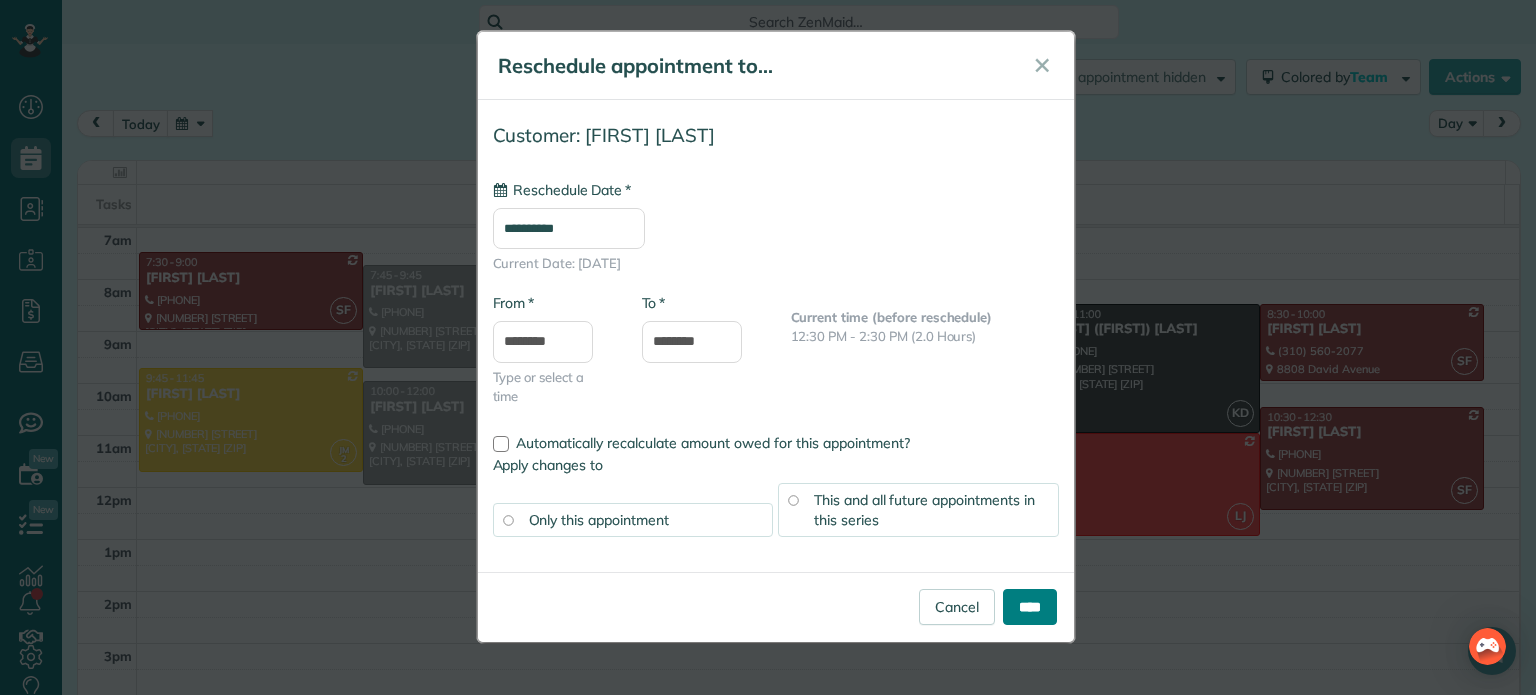 click on "****" at bounding box center [1030, 607] 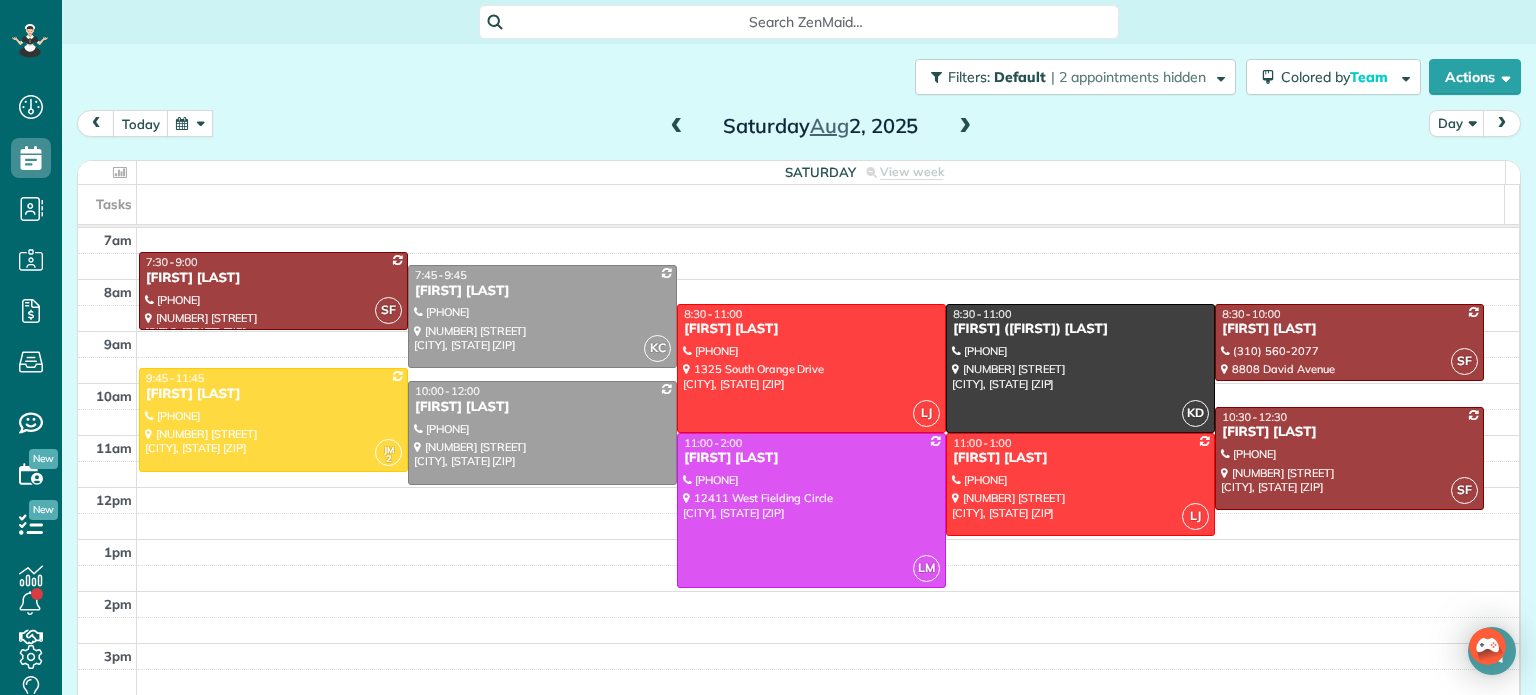 click at bounding box center (965, 127) 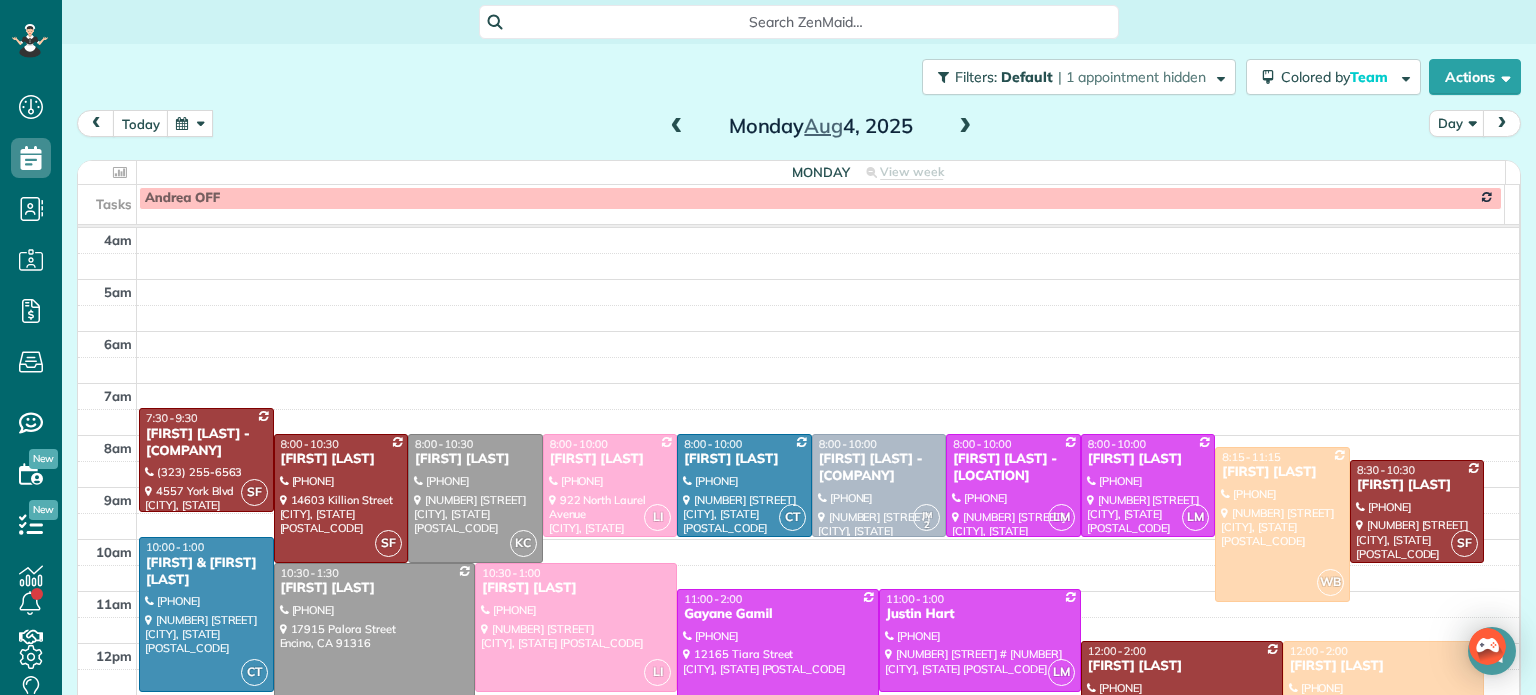 scroll, scrollTop: 0, scrollLeft: 0, axis: both 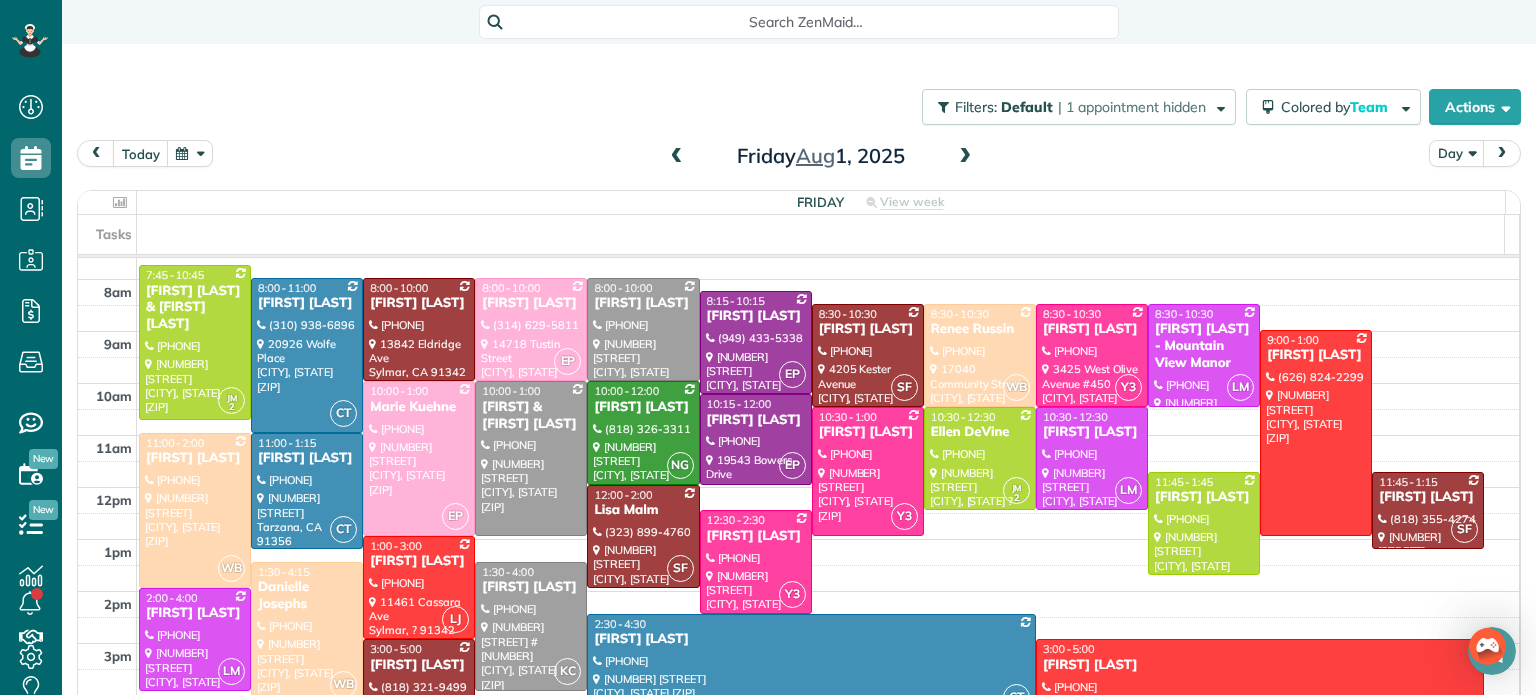 click at bounding box center (965, 157) 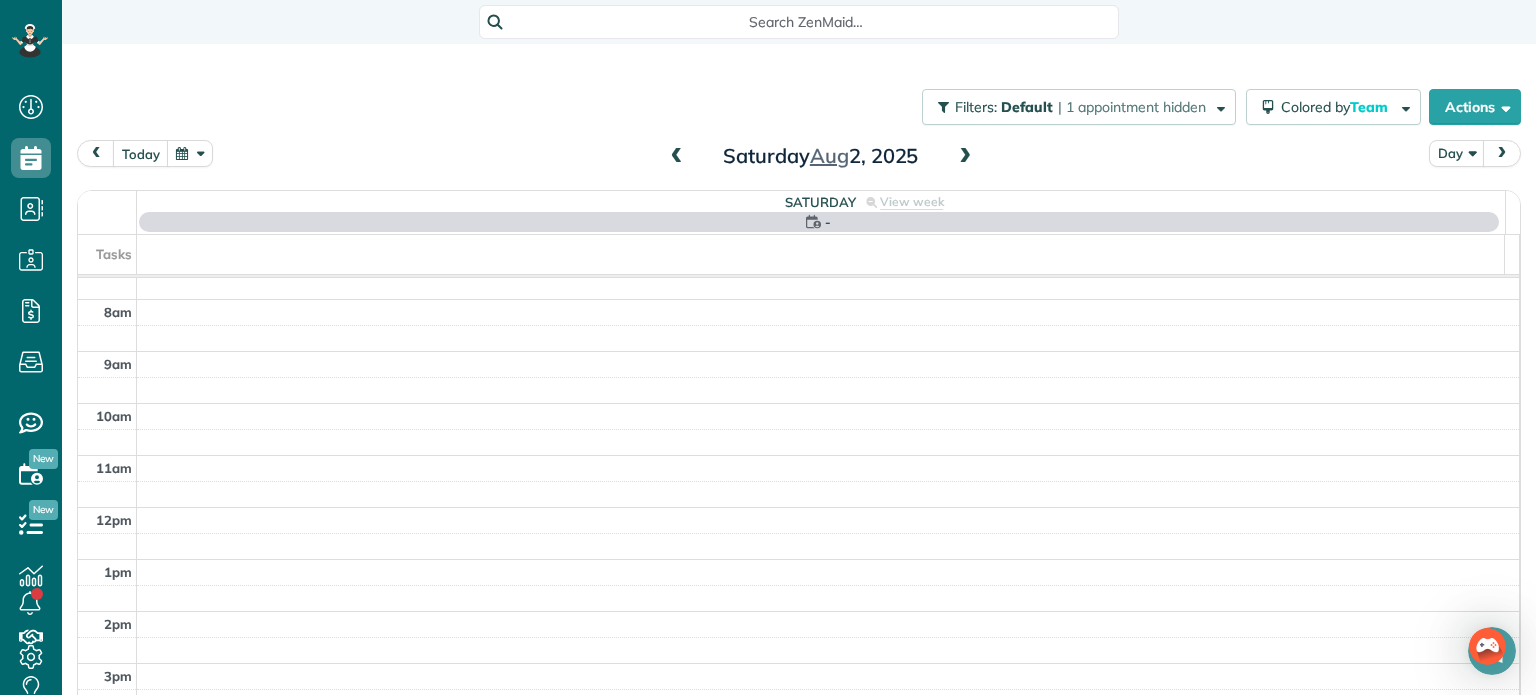 scroll, scrollTop: 156, scrollLeft: 0, axis: vertical 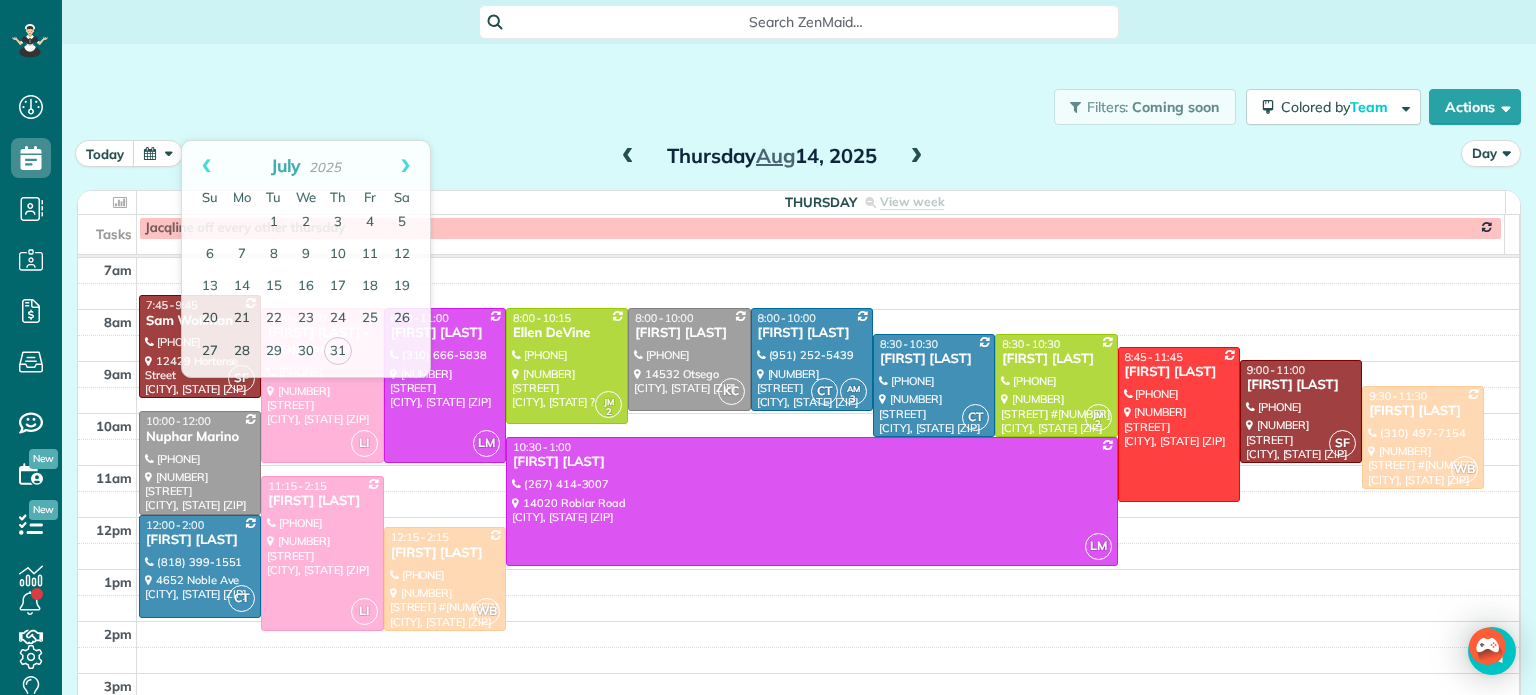 click on "Filters:   Coming soon
Colored by  Team
Color by Cleaner
Color by Team
Color by Status
Color by Recurrence
Color by Paid/Unpaid
Filters  Default
Schedule Changes
Actions
Create Appointment
Create Task
Clock In/Out
Send Work Orders
Print Route Sheets
Today's Emails/Texts
View Metrics
Export data.." at bounding box center (799, 107) 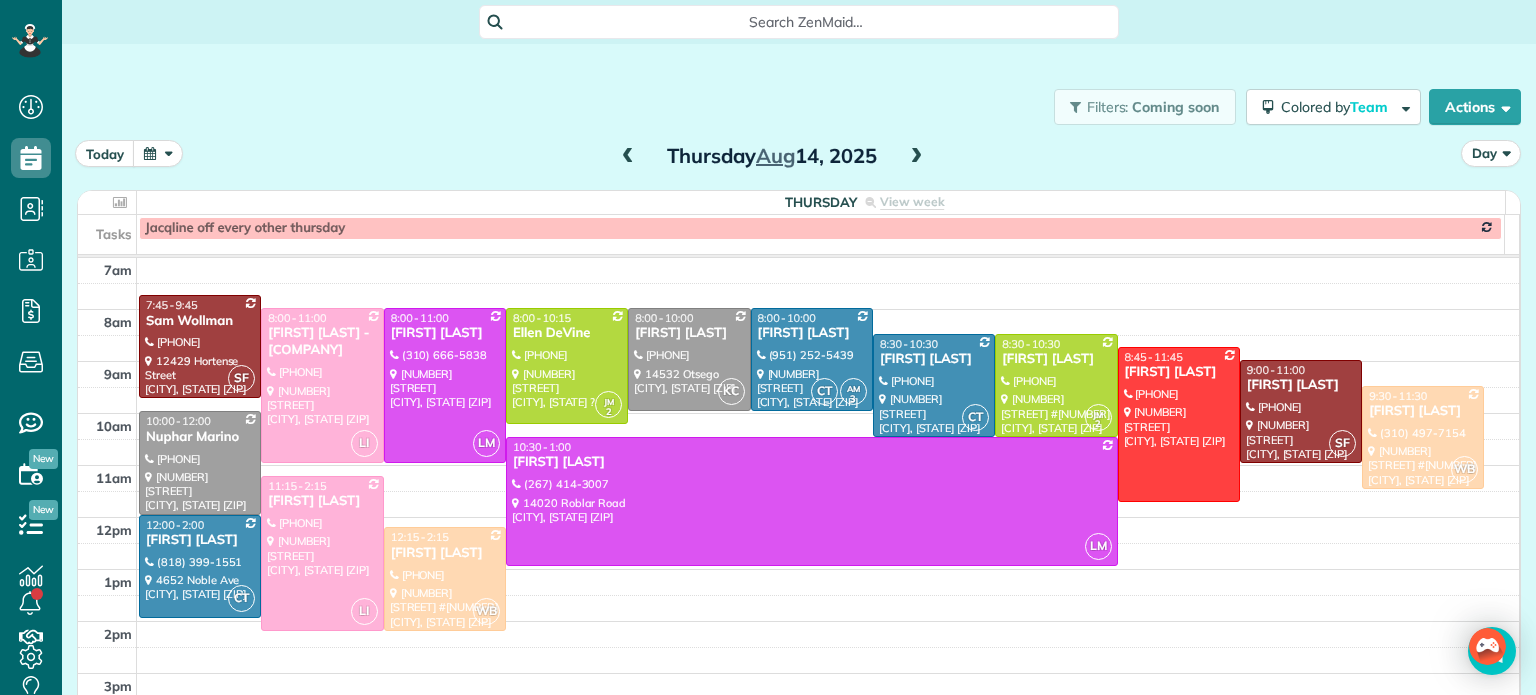 click at bounding box center [628, 157] 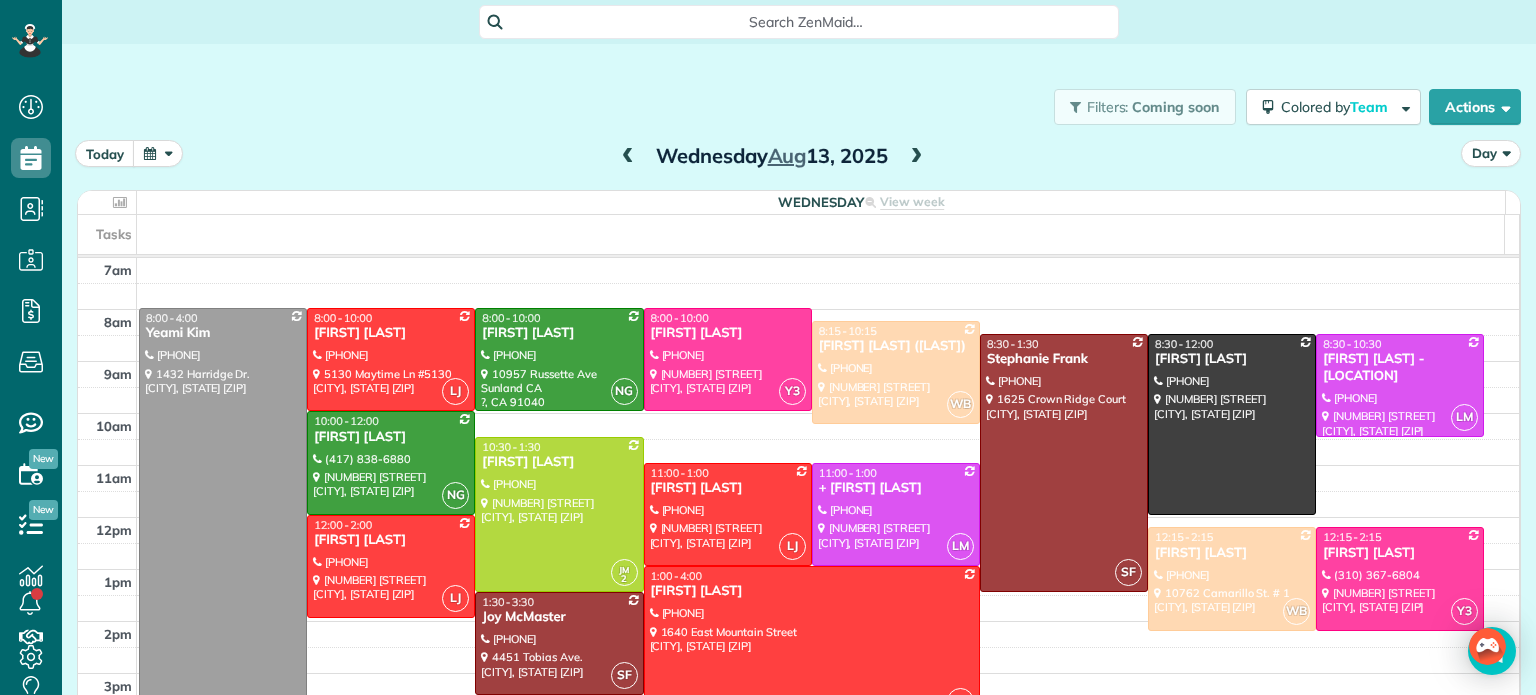 click at bounding box center (916, 157) 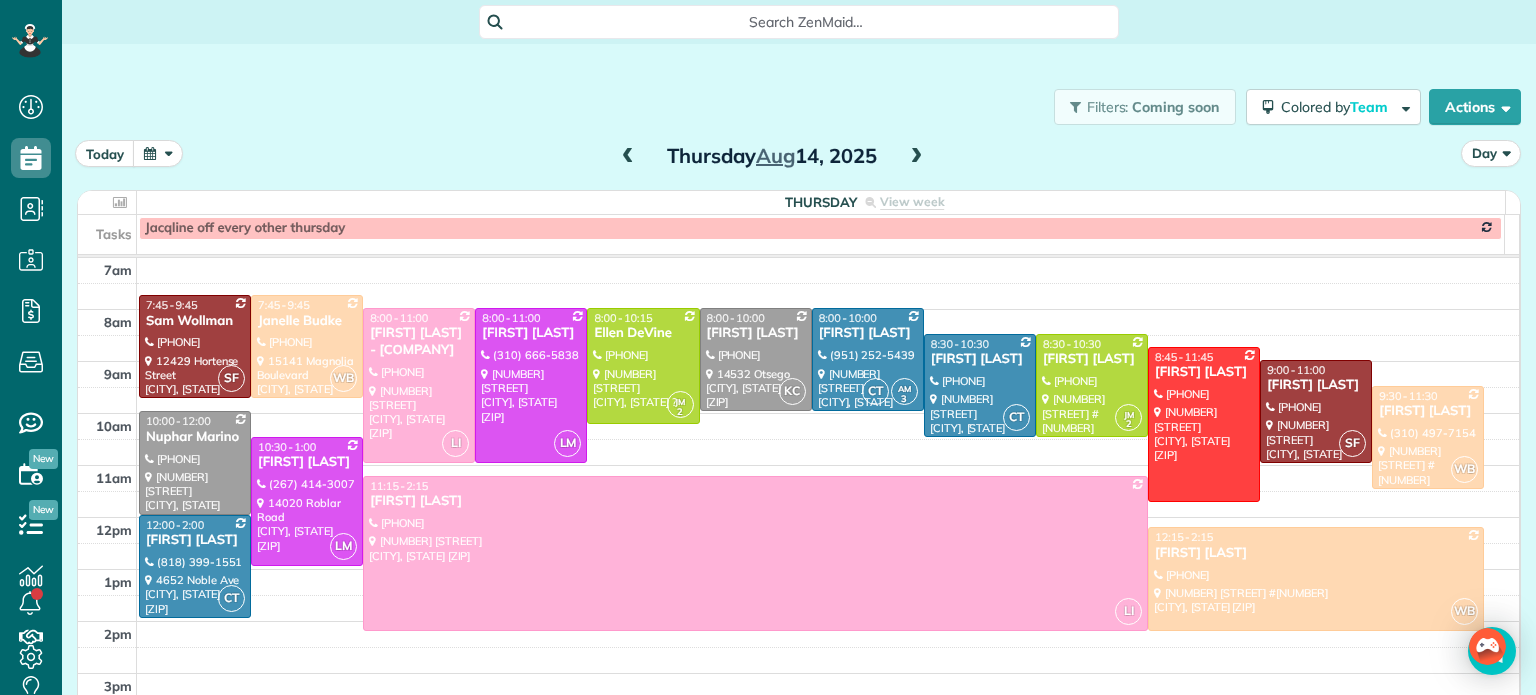 click at bounding box center [628, 157] 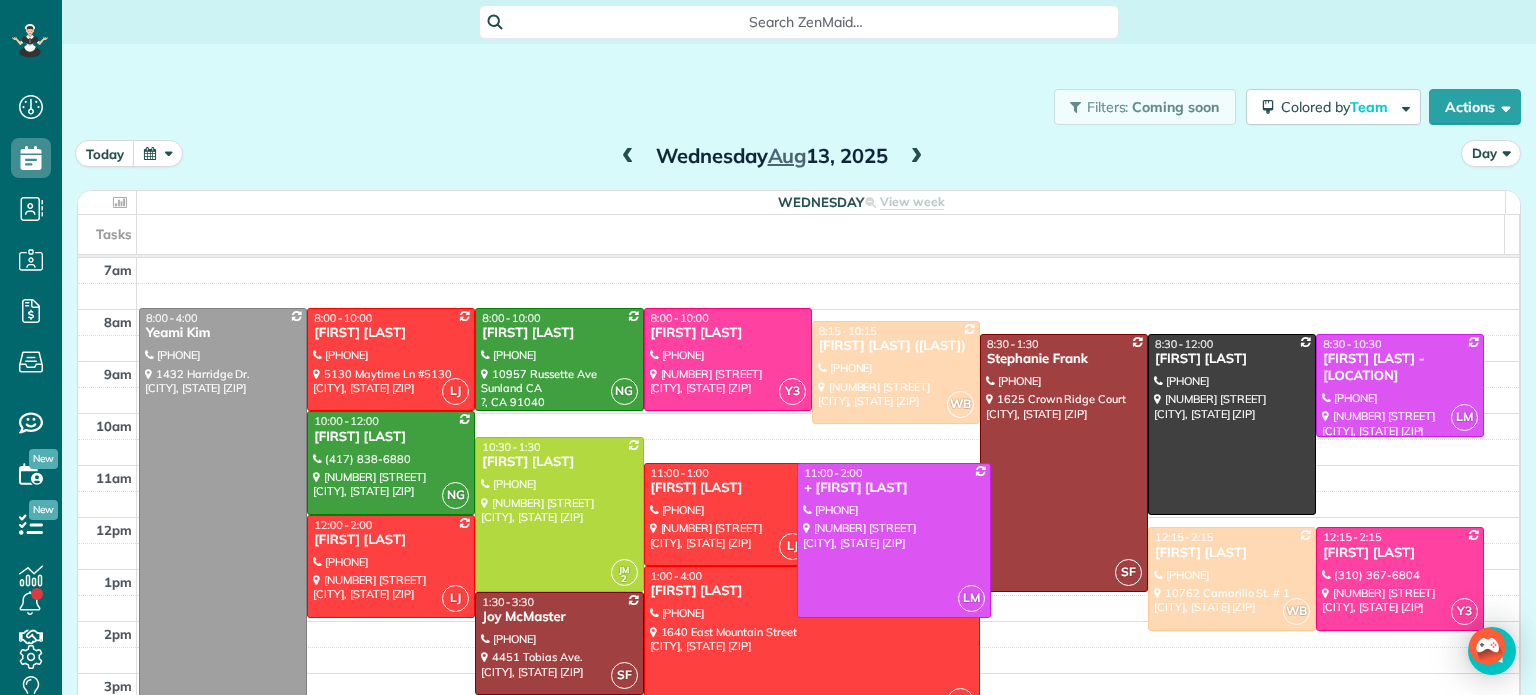 drag, startPoint x: 867, startPoint y: 559, endPoint x: 868, endPoint y: 617, distance: 58.00862 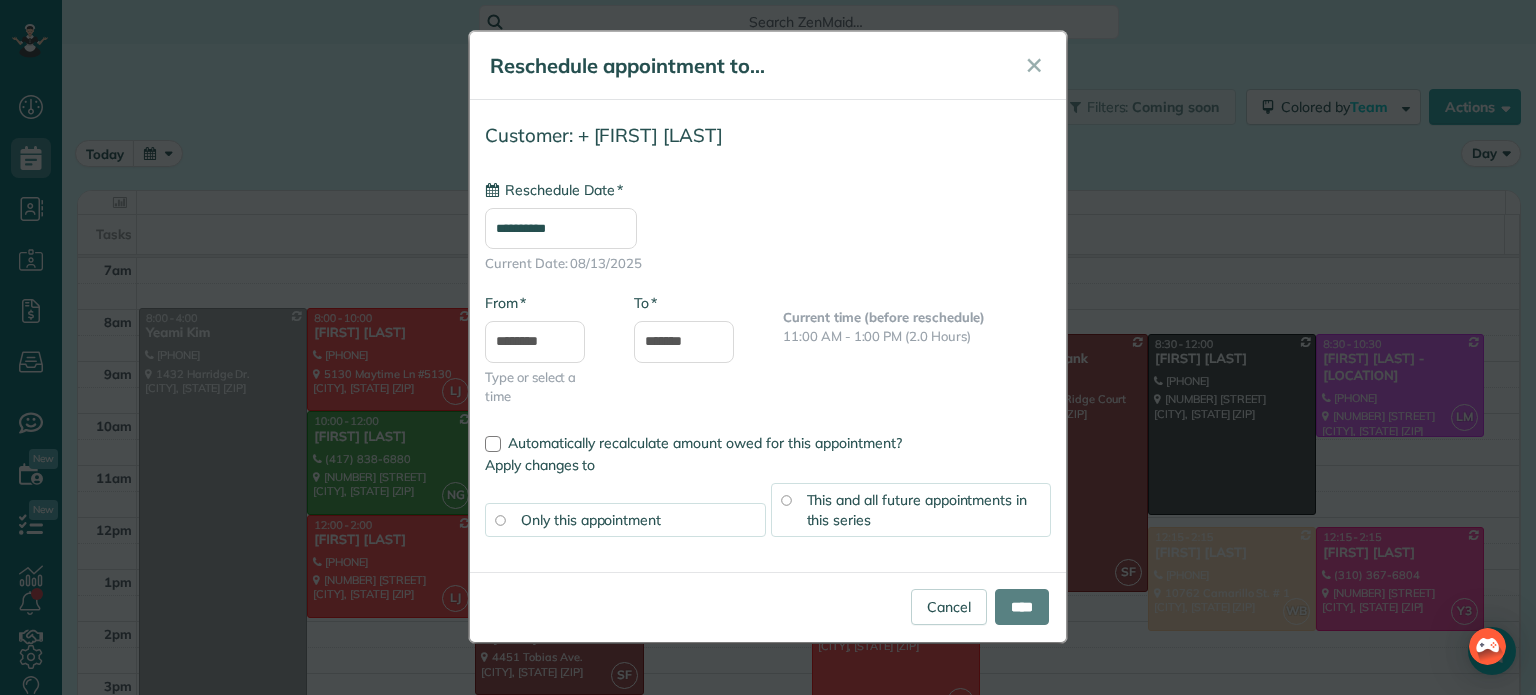 type on "**********" 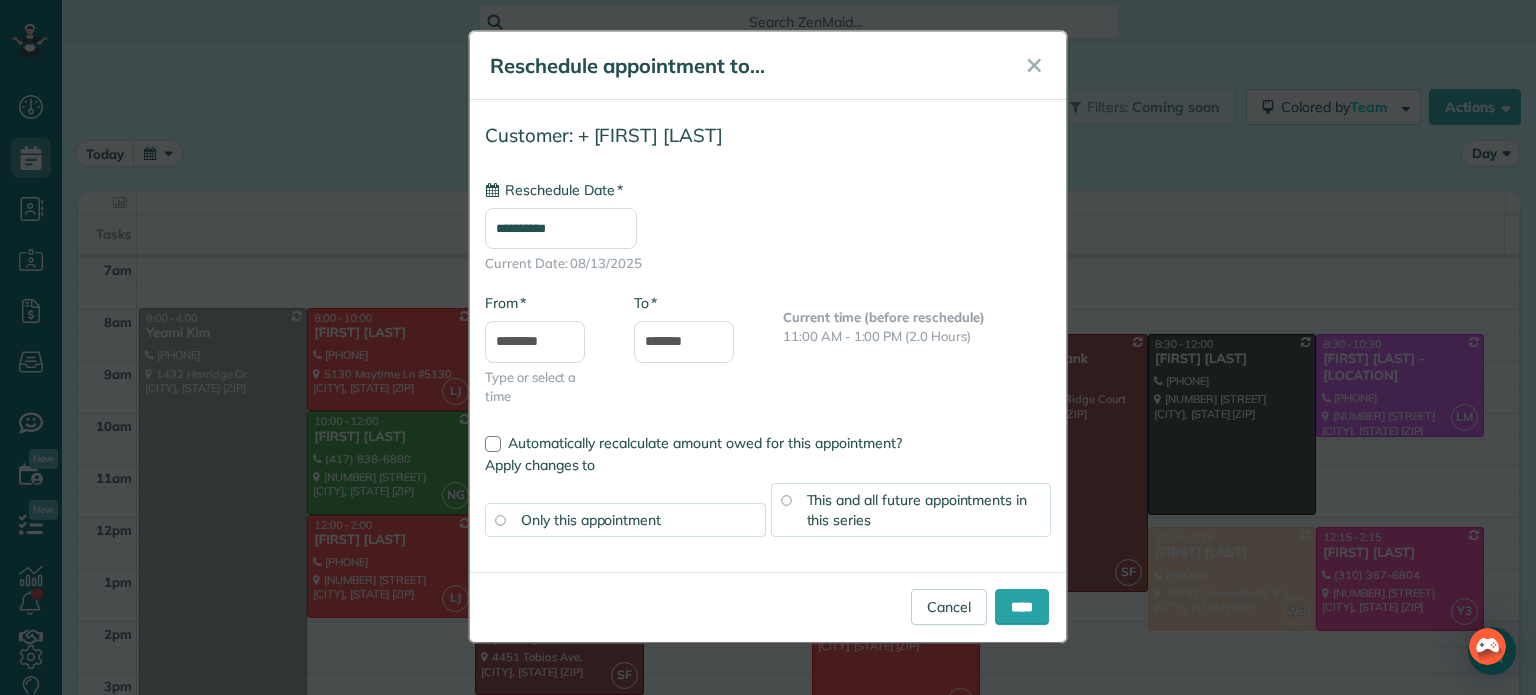 click on "This and all future appointments in this series" at bounding box center [917, 510] 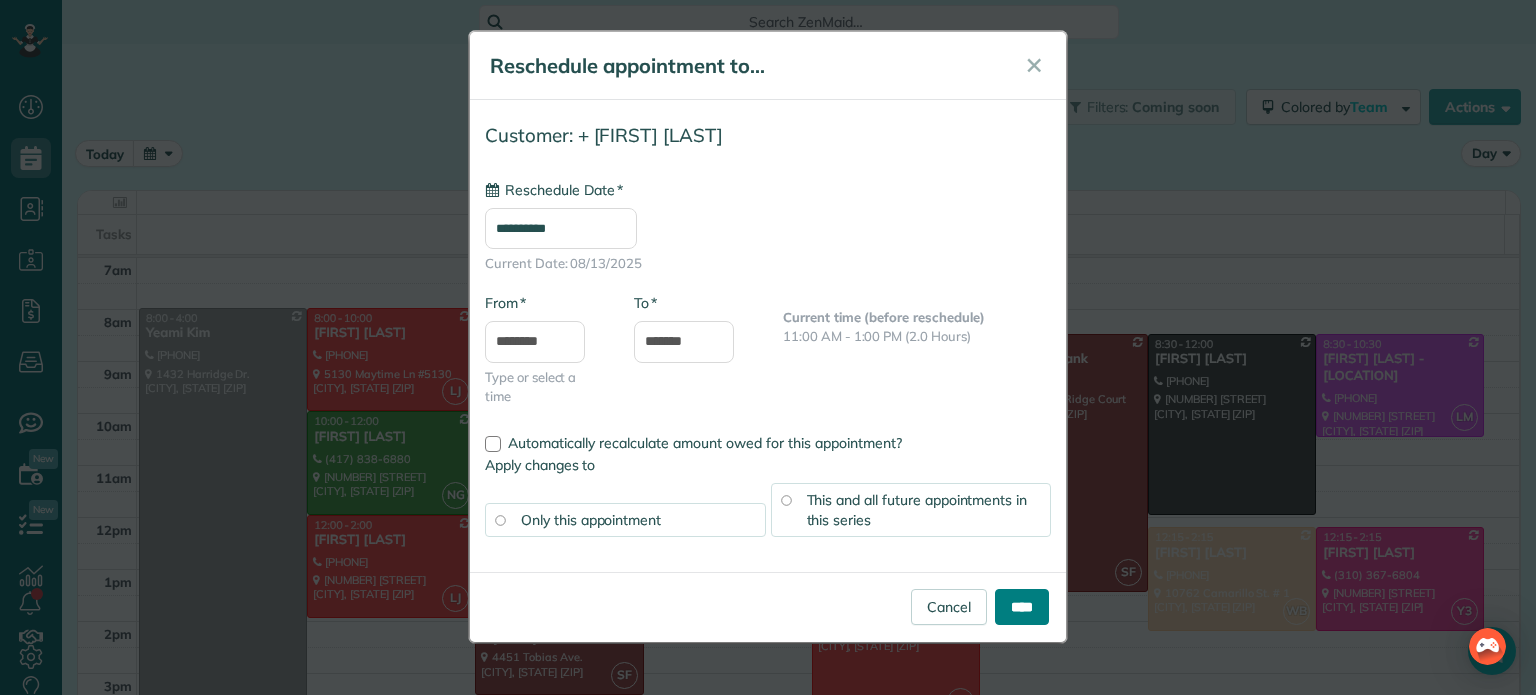 click on "****" at bounding box center [1022, 607] 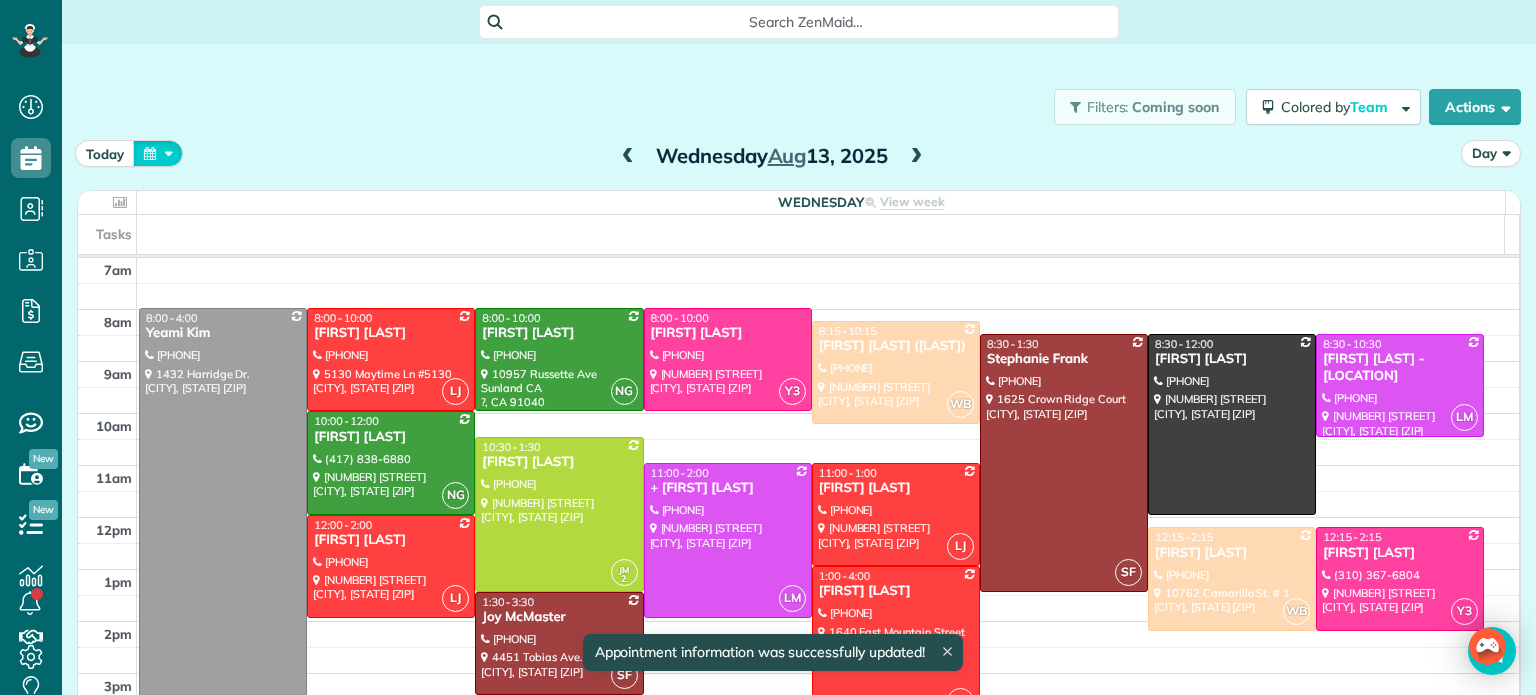 click at bounding box center (158, 153) 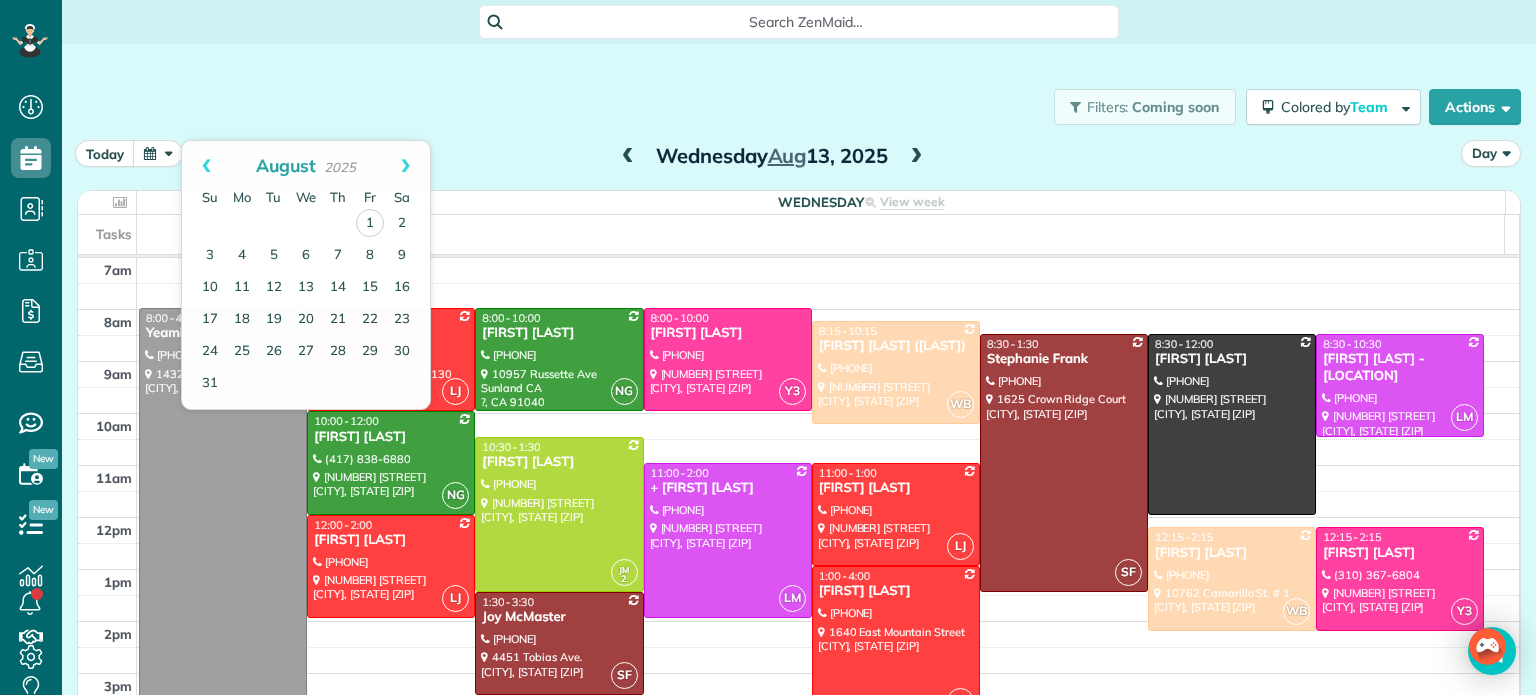 click on "Filters:   Coming soon
Colored by  Team
Color by Cleaner
Color by Team
Color by Status
Color by Recurrence
Color by Paid/Unpaid
Filters  Default
Schedule Changes
Actions
Create Appointment
Create Task
Clock In/Out
Send Work Orders
Print Route Sheets
Today's Emails/Texts
View Metrics
Export data.." at bounding box center [799, 107] 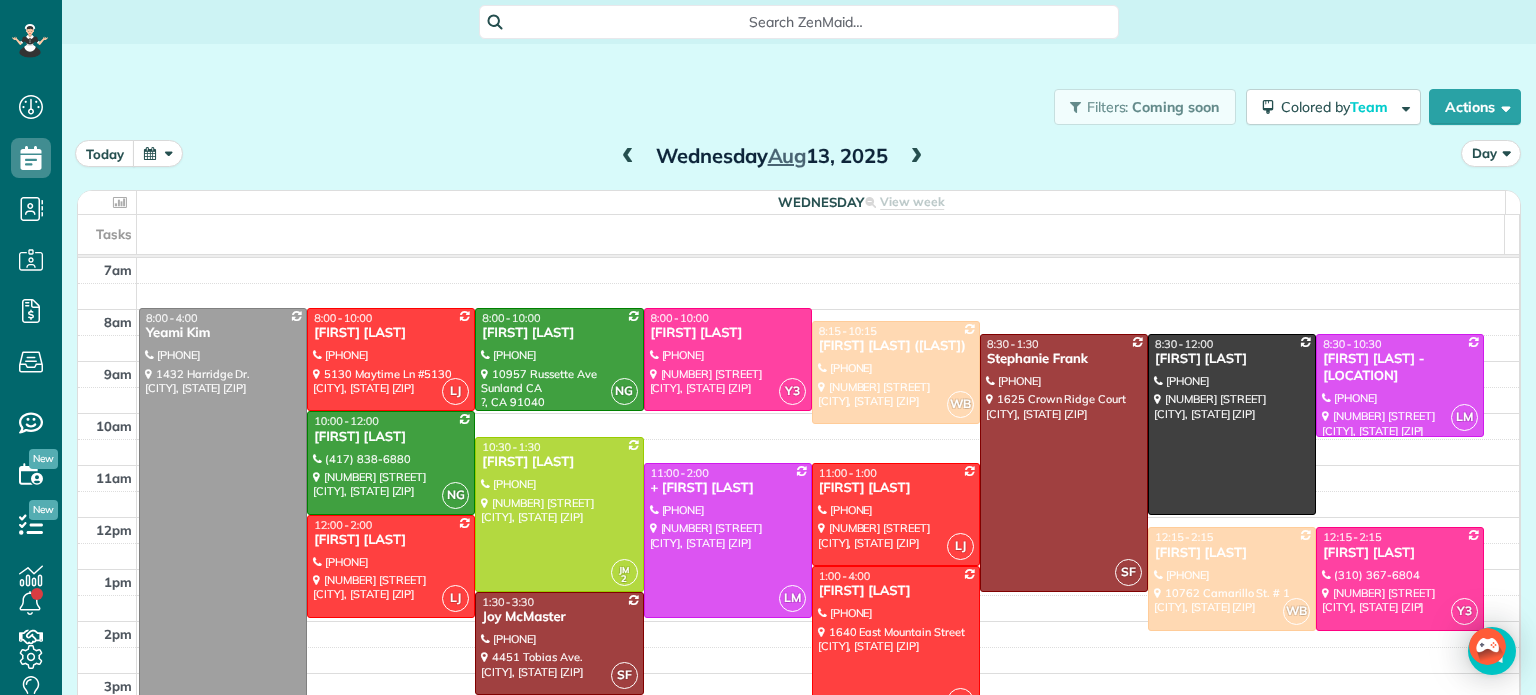 click at bounding box center [916, 157] 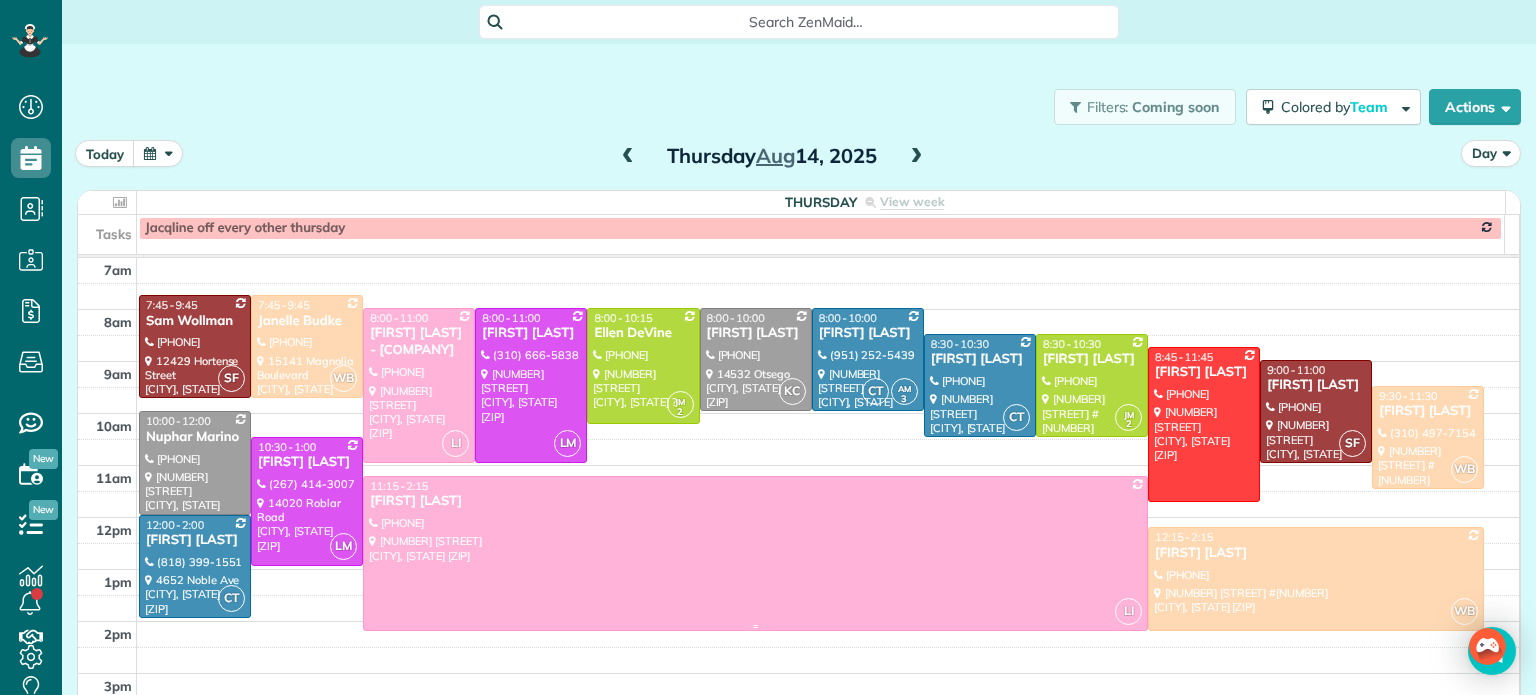 click at bounding box center (755, 553) 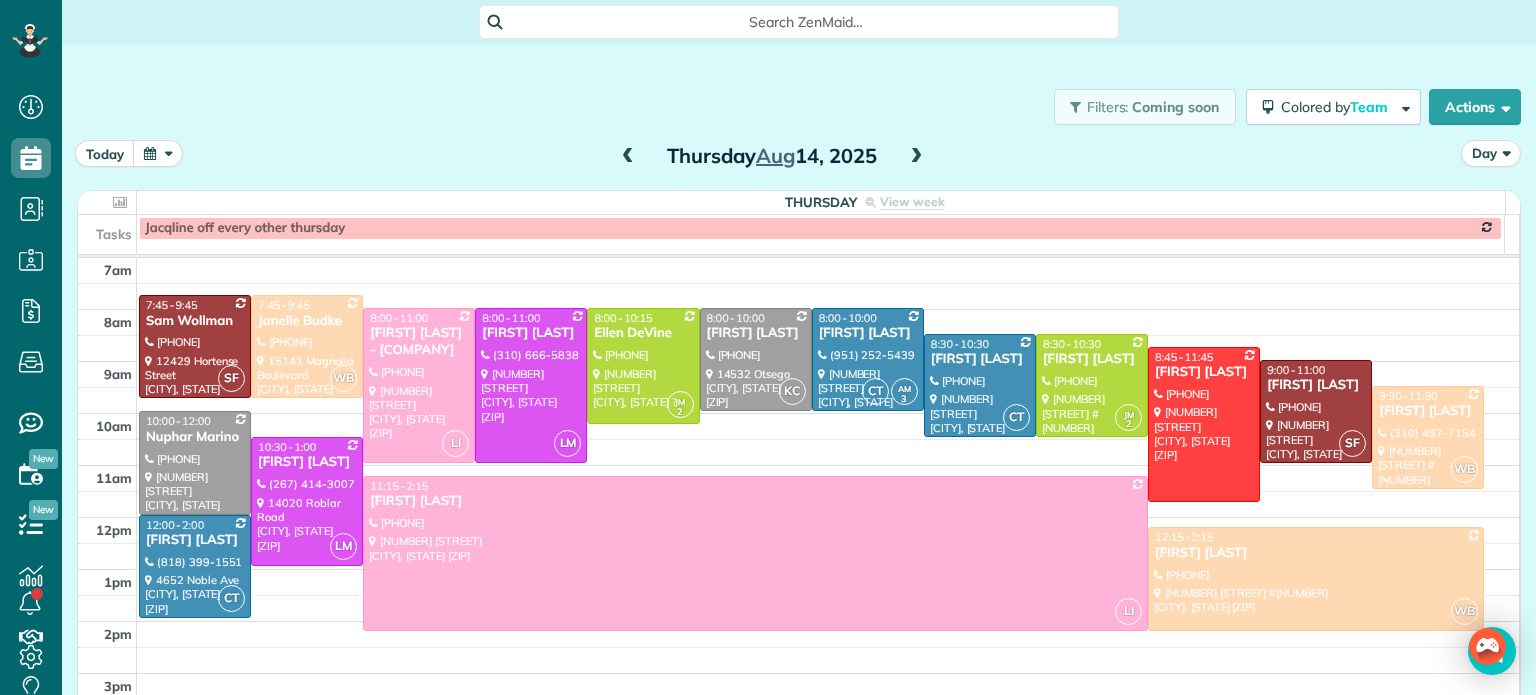 click at bounding box center [916, 157] 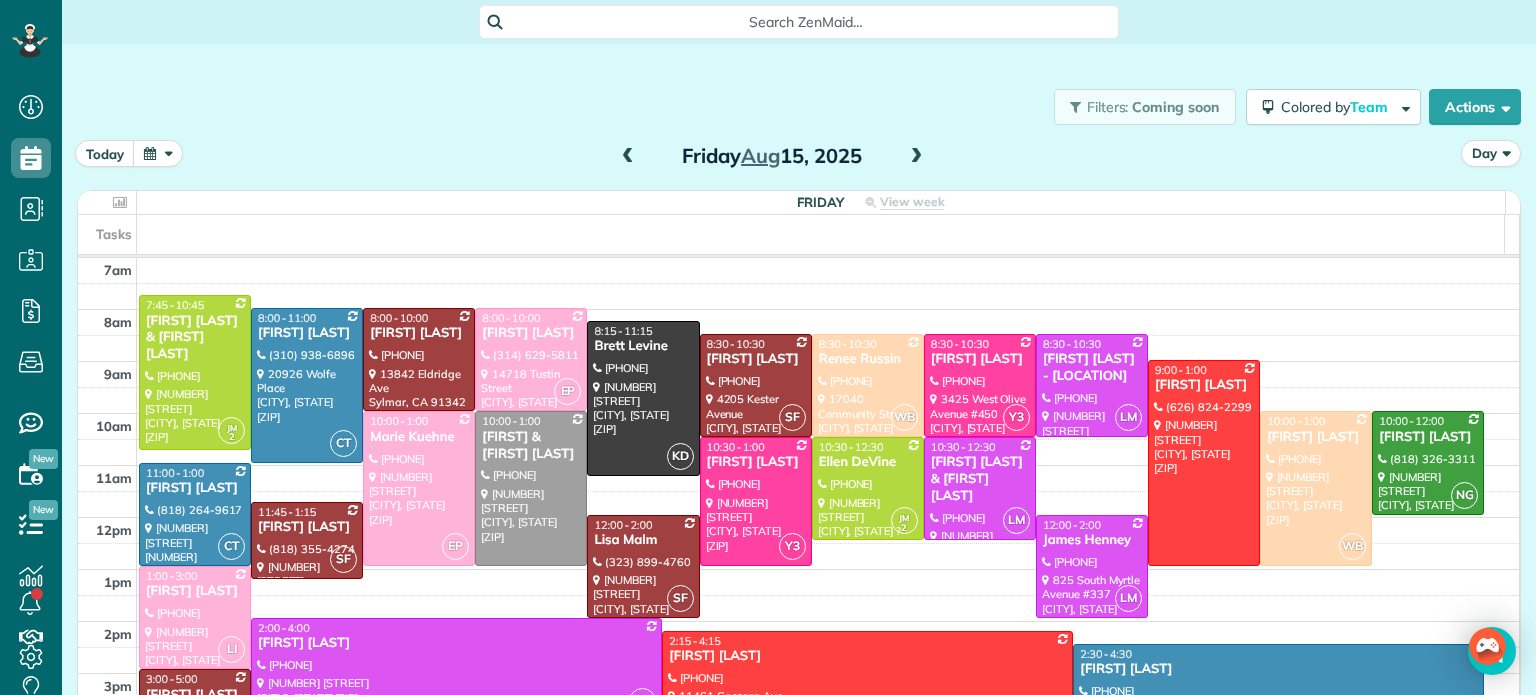 click at bounding box center [628, 157] 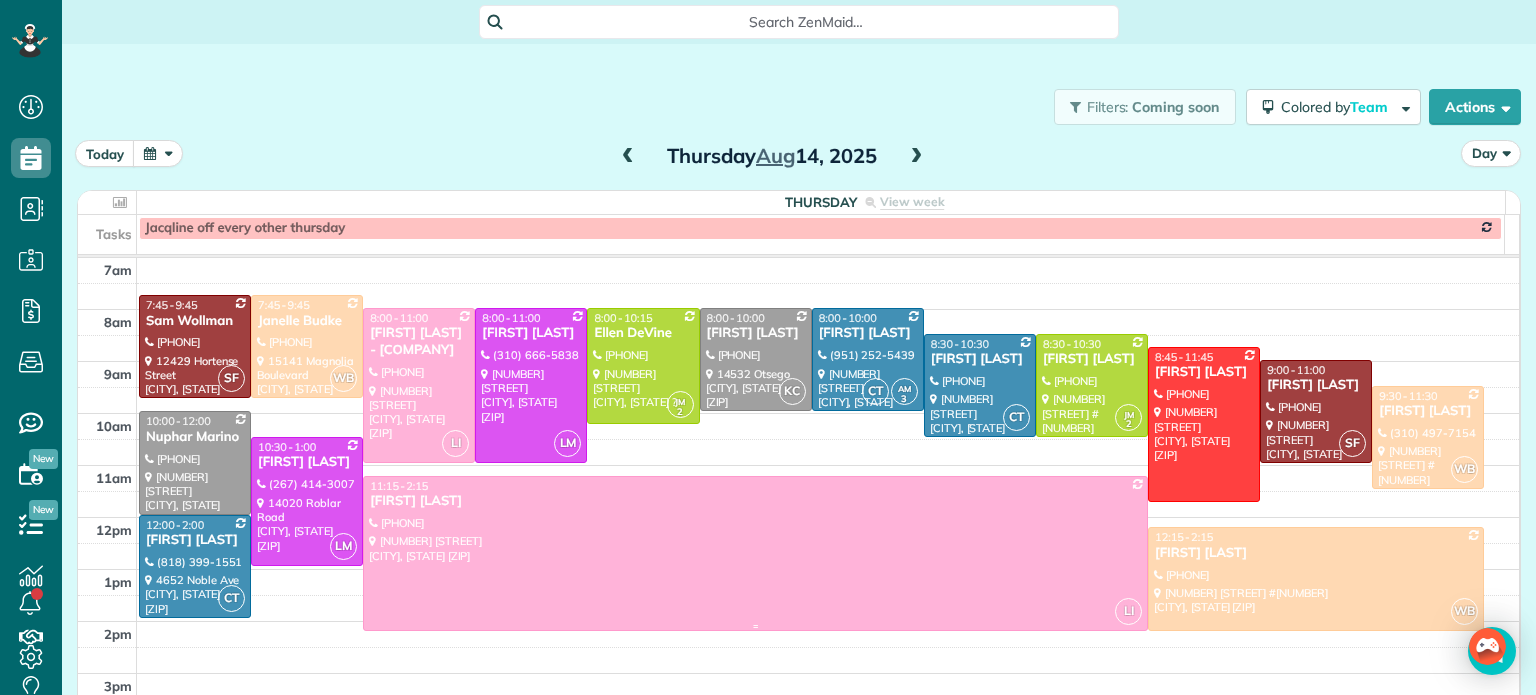 click at bounding box center [755, 553] 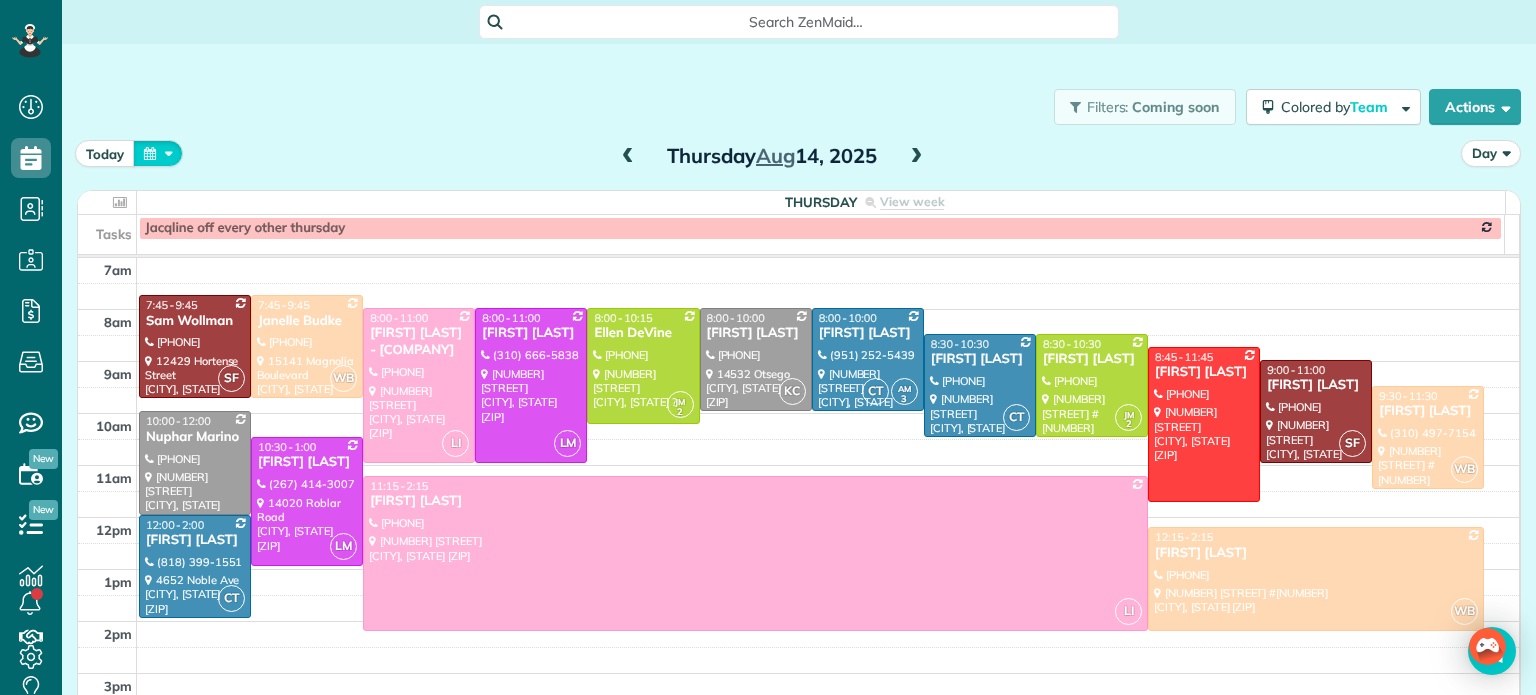 click at bounding box center [158, 153] 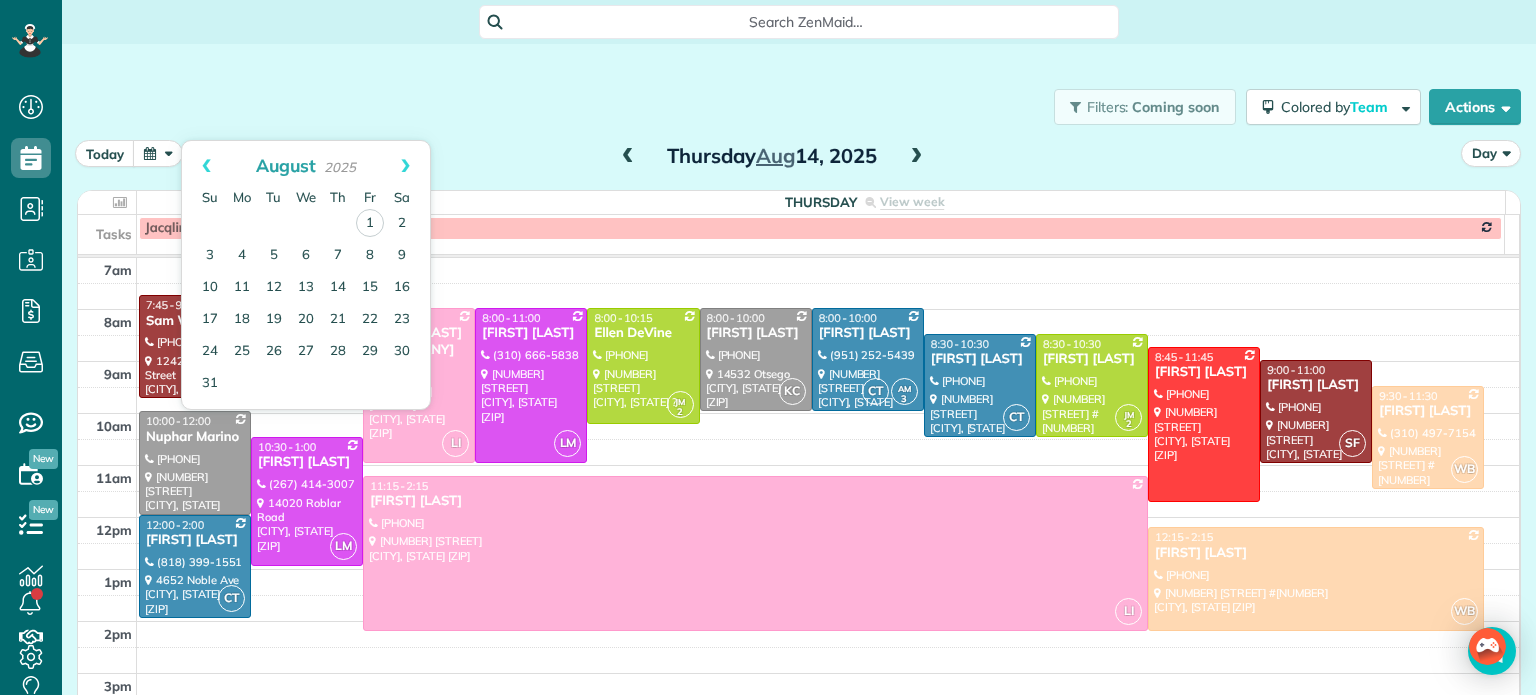click at bounding box center (755, 553) 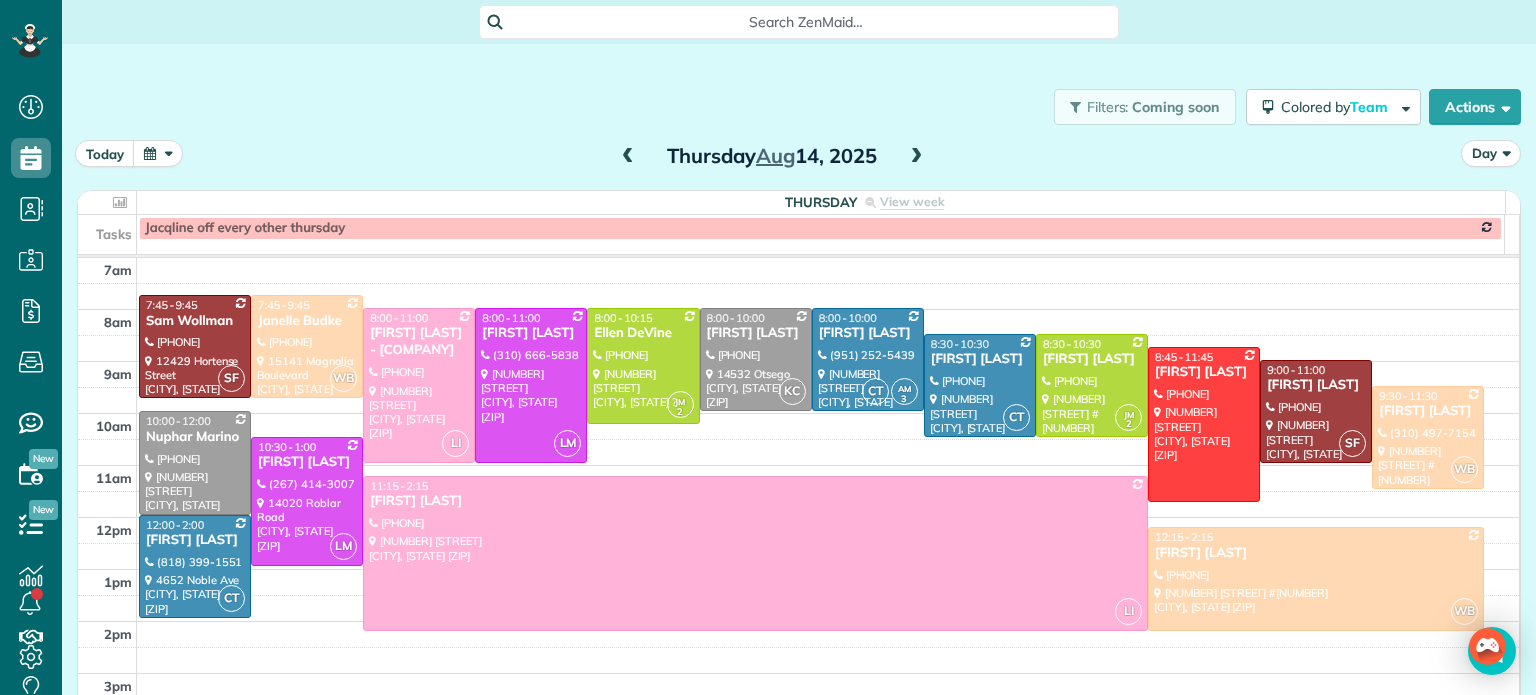 click at bounding box center (755, 553) 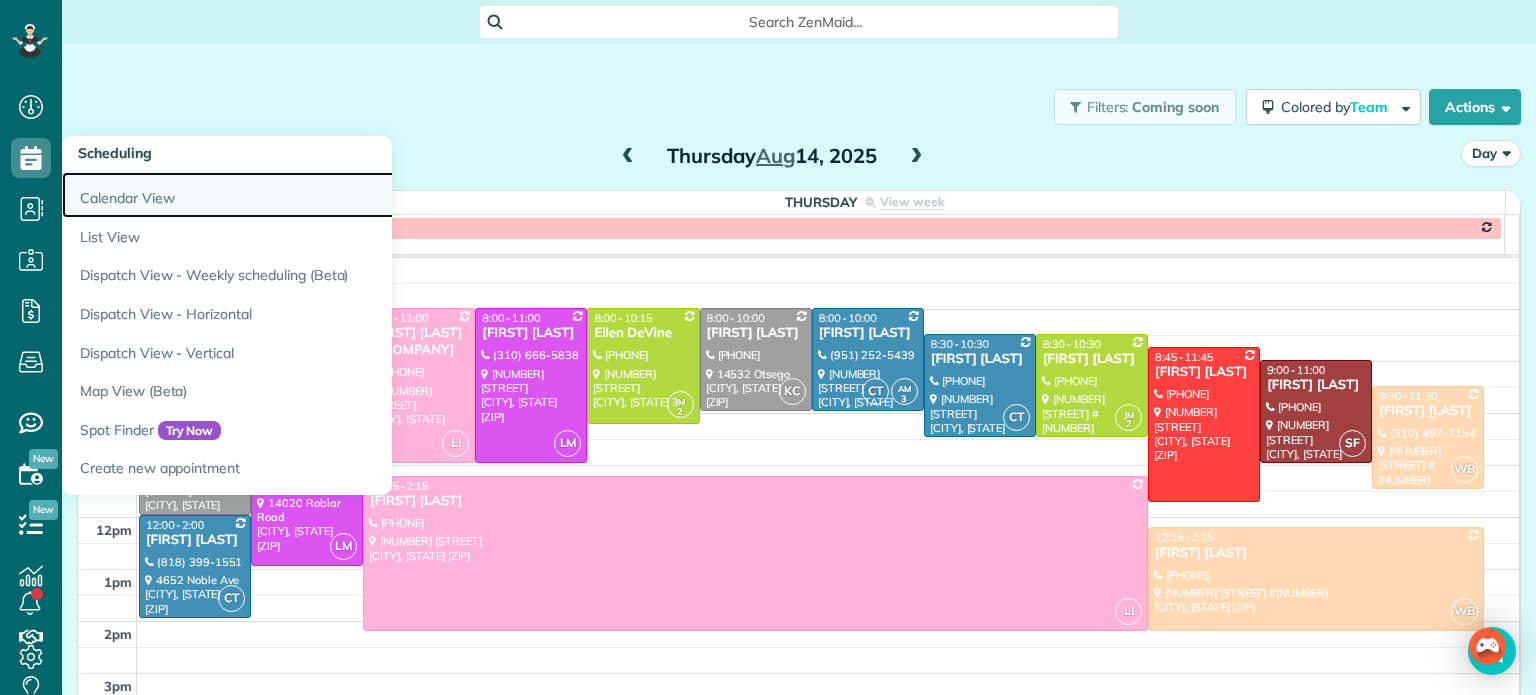 click on "Calendar View" at bounding box center (312, 195) 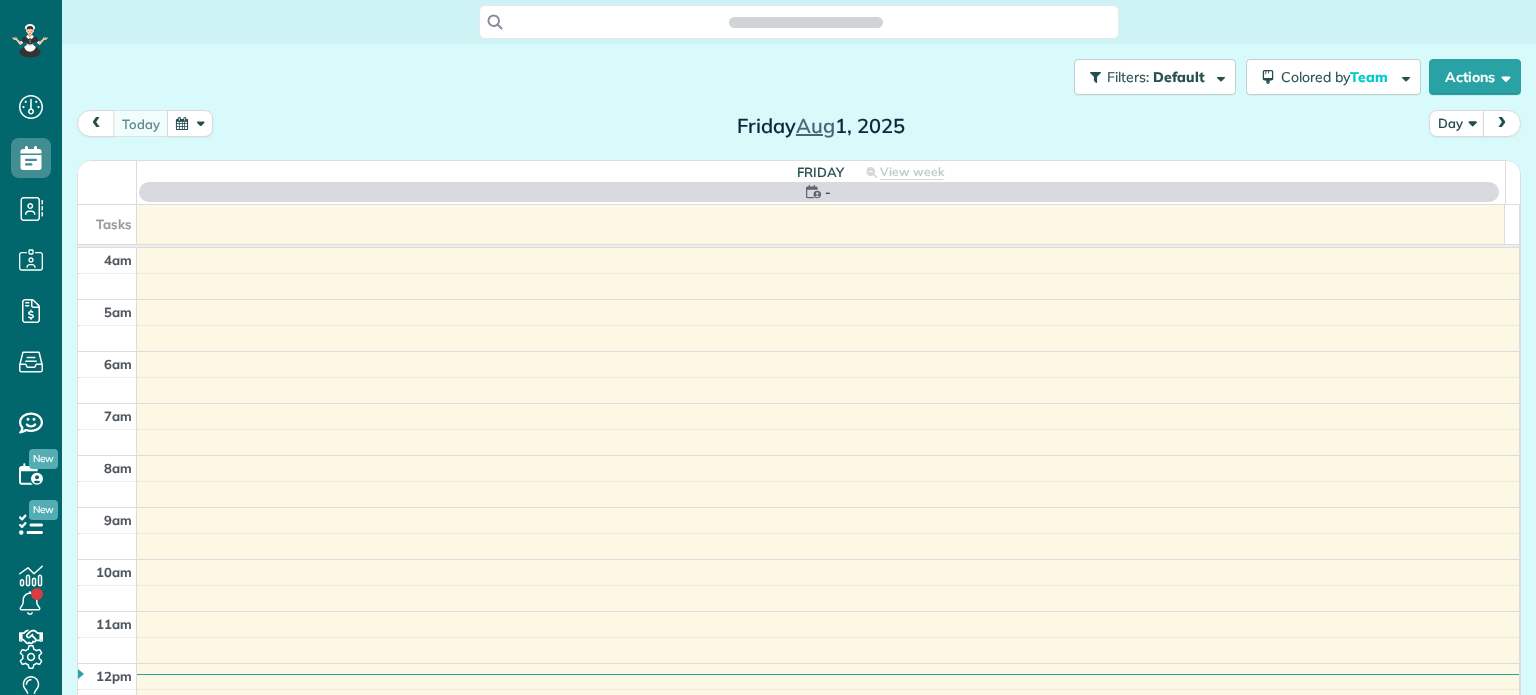 scroll, scrollTop: 0, scrollLeft: 0, axis: both 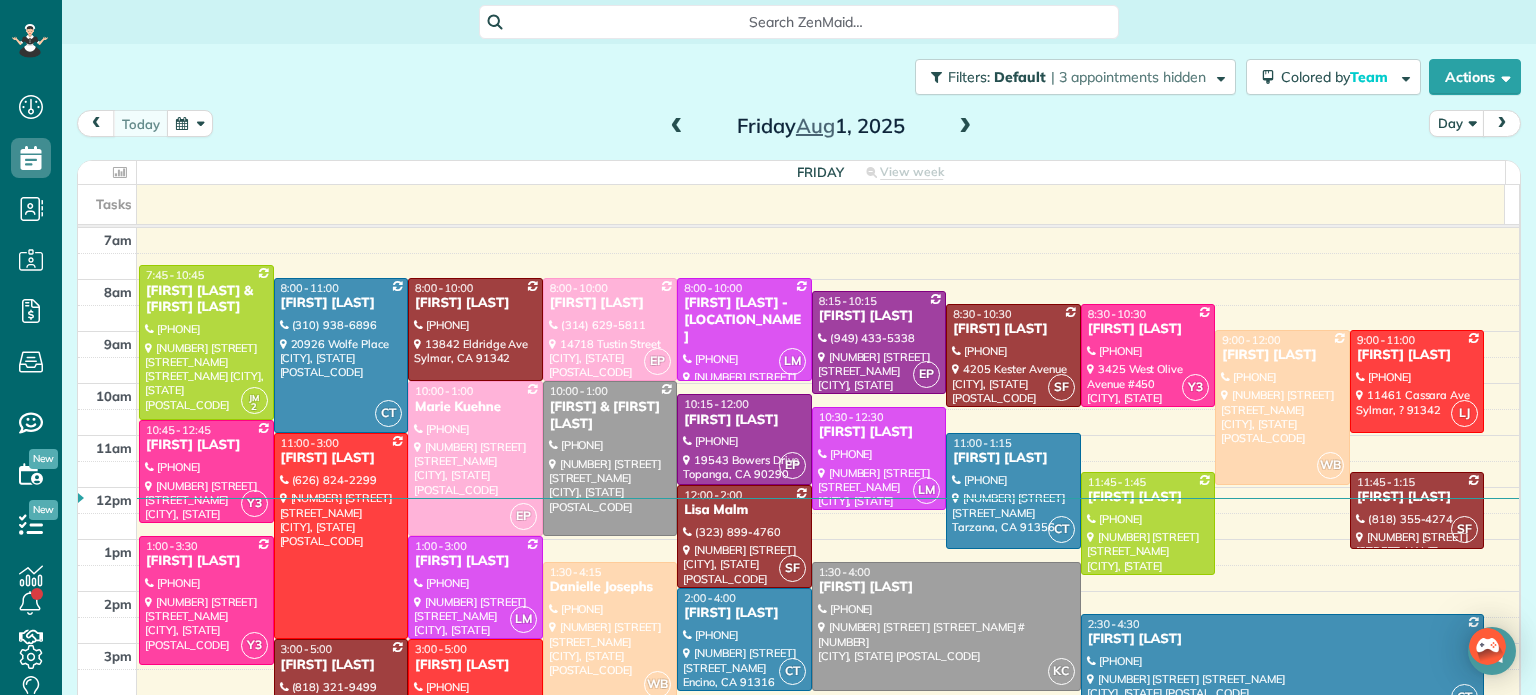 click on "today   Day Friday  Aug  1, 2025" at bounding box center (799, 128) 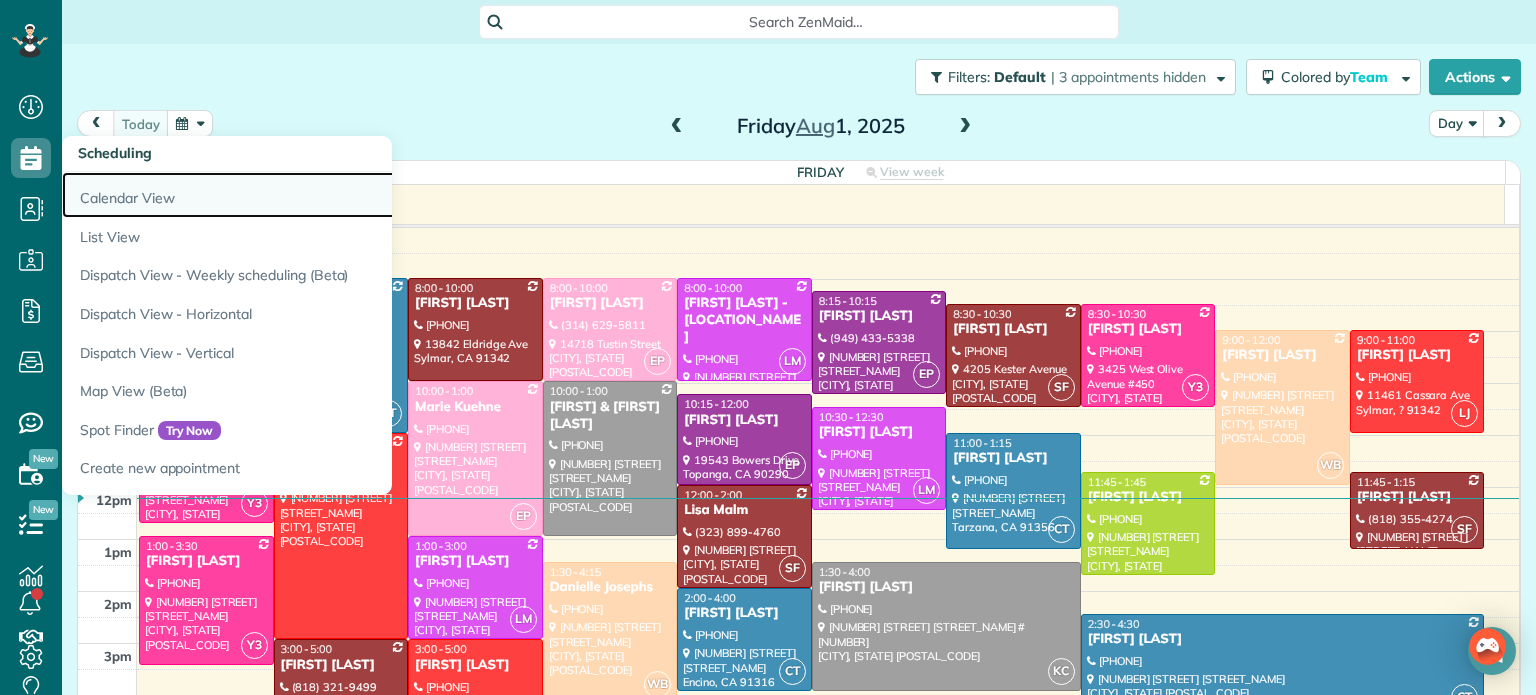 click on "Calendar View" at bounding box center [312, 195] 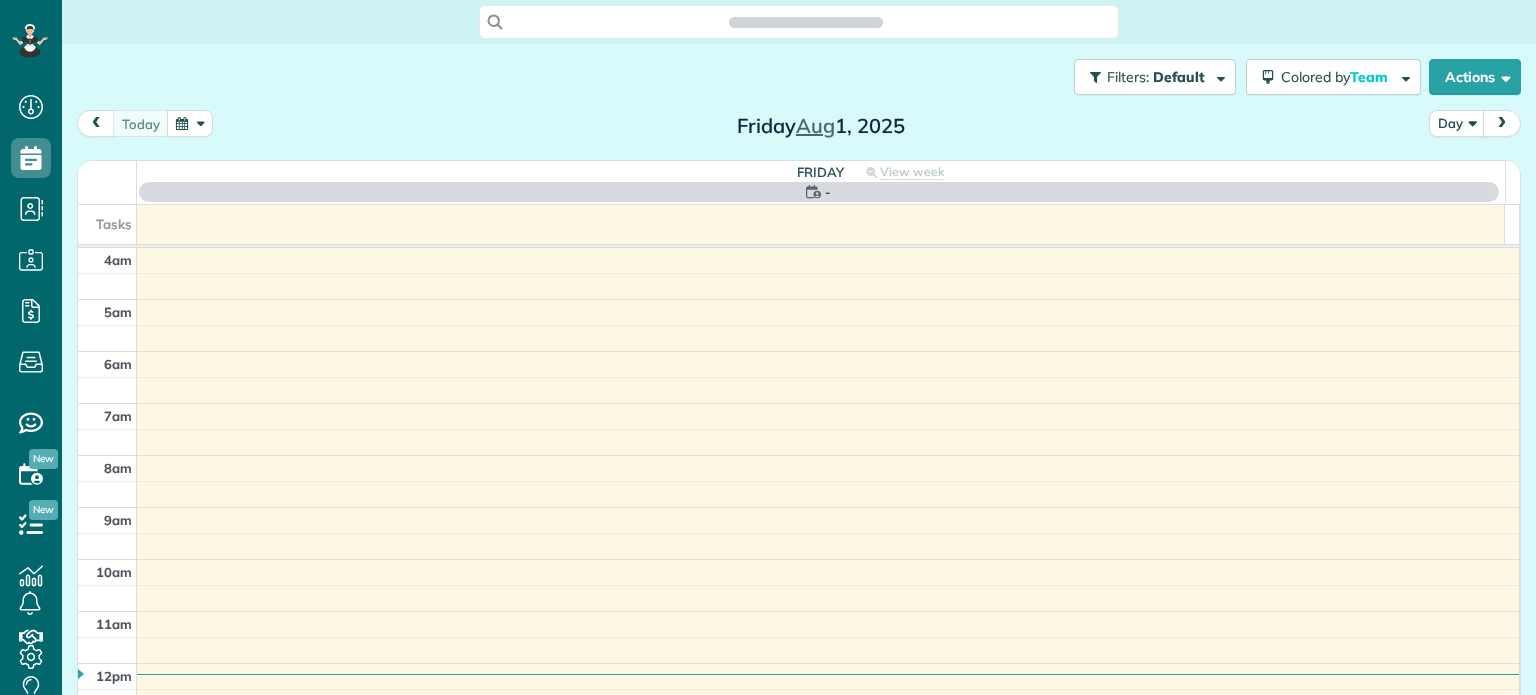 scroll, scrollTop: 0, scrollLeft: 0, axis: both 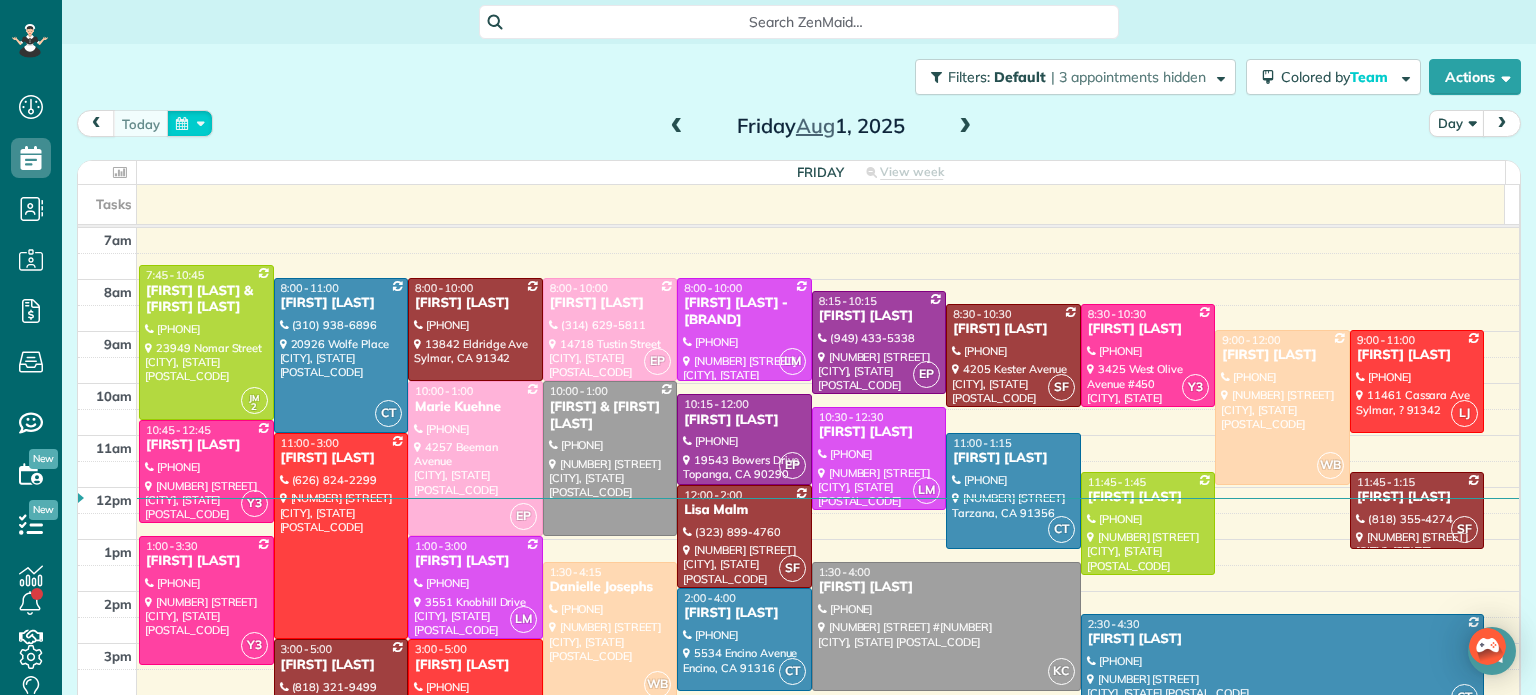 click at bounding box center (190, 123) 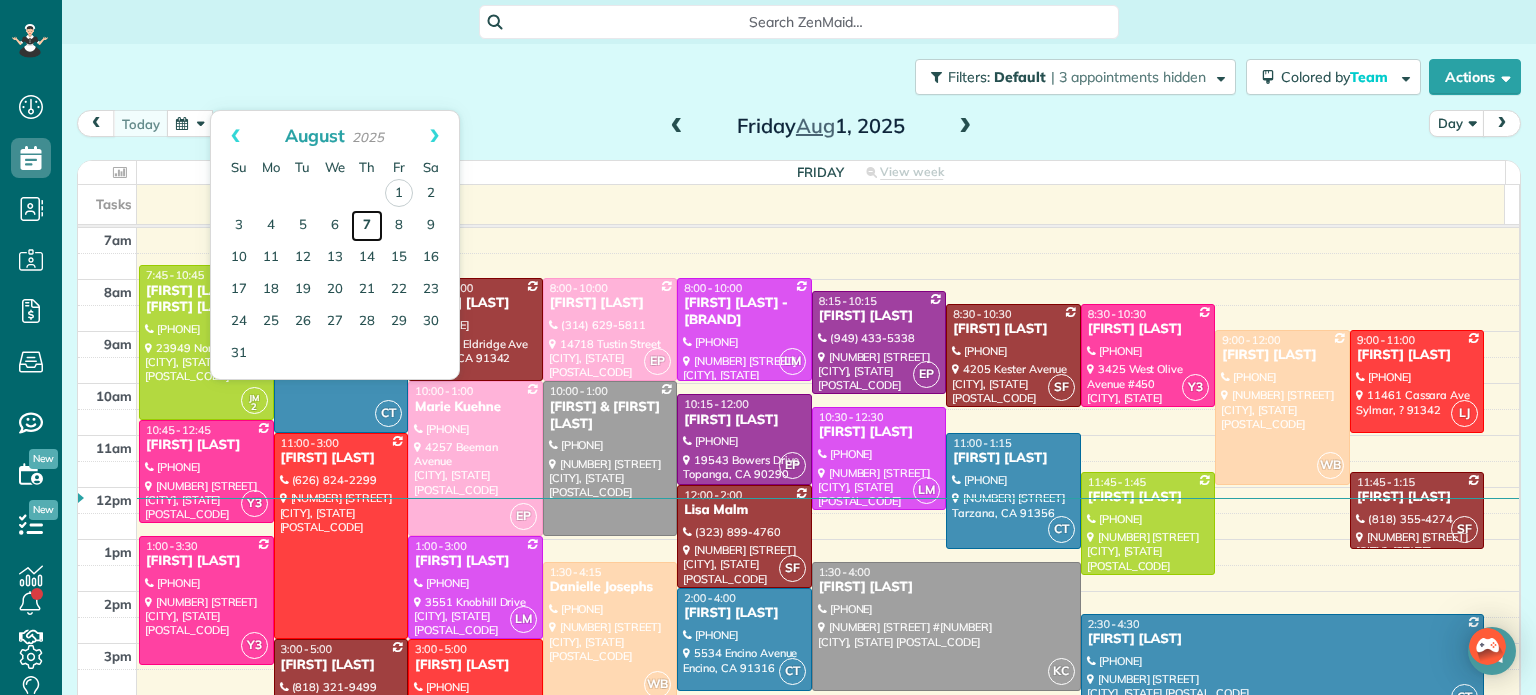 click on "7" at bounding box center (367, 226) 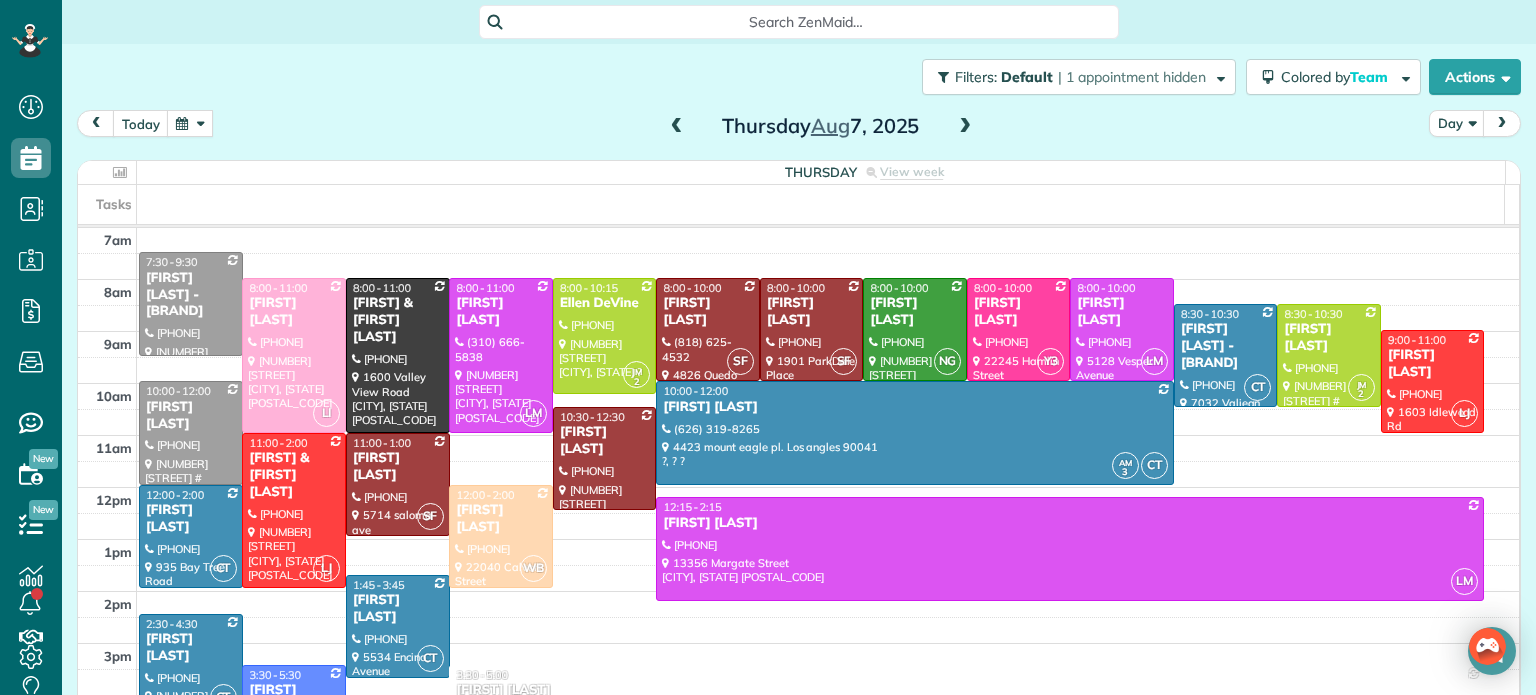 click at bounding box center [190, 123] 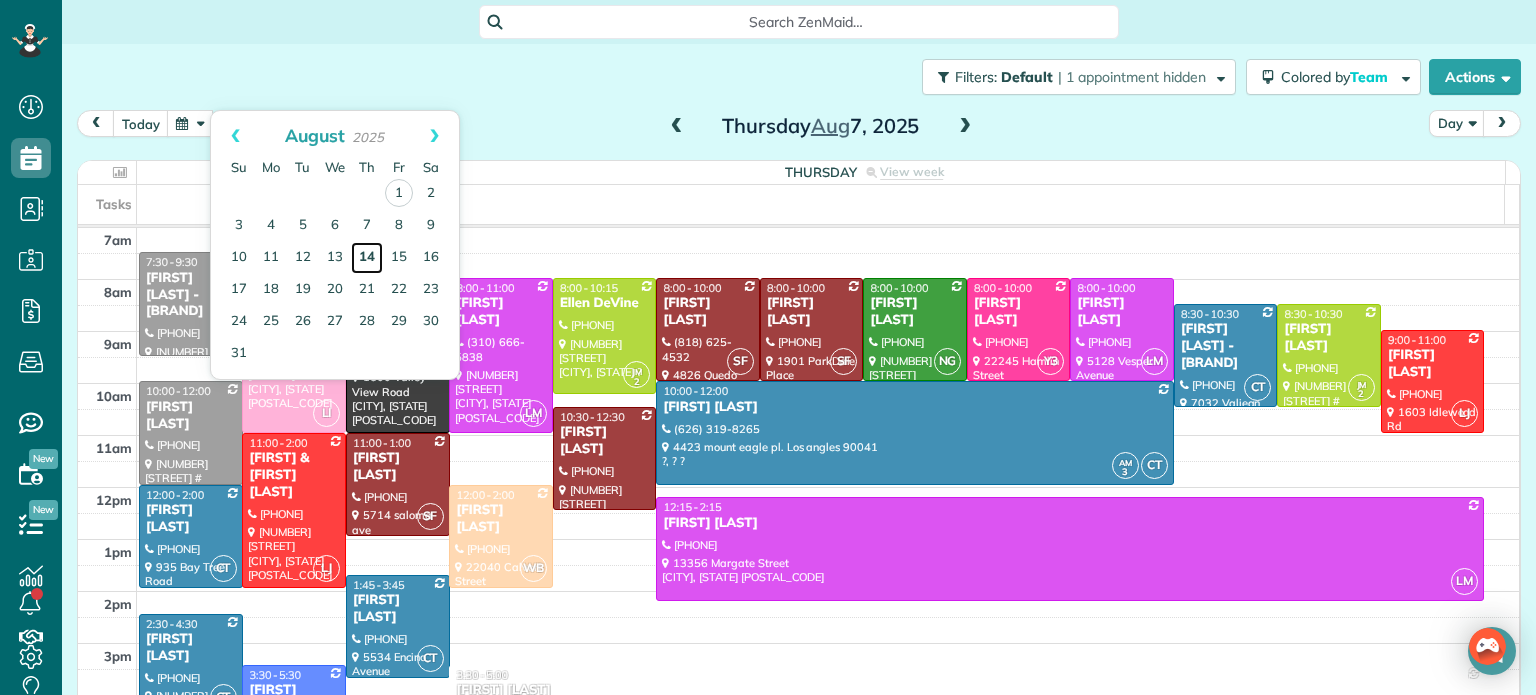 click on "14" at bounding box center (367, 258) 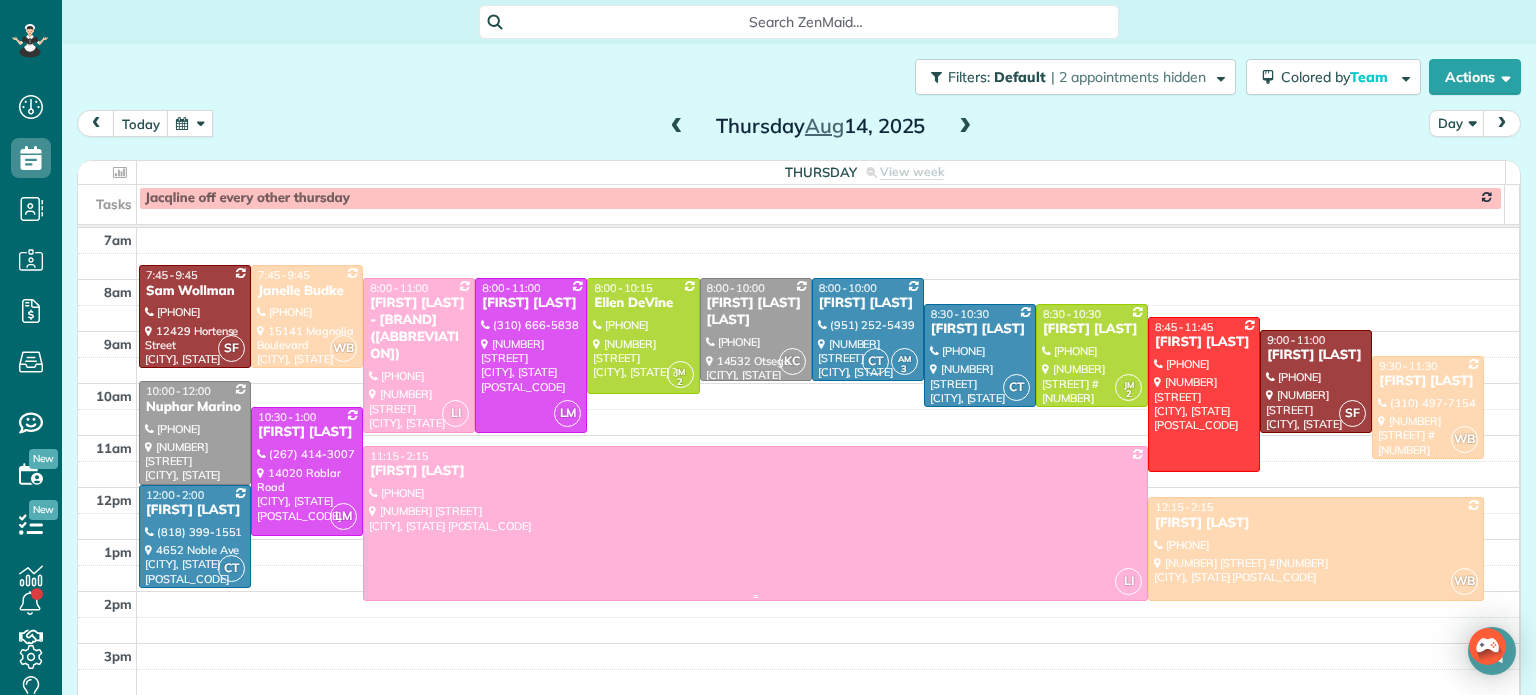 click on "[FIRST] [LAST]" at bounding box center (755, 471) 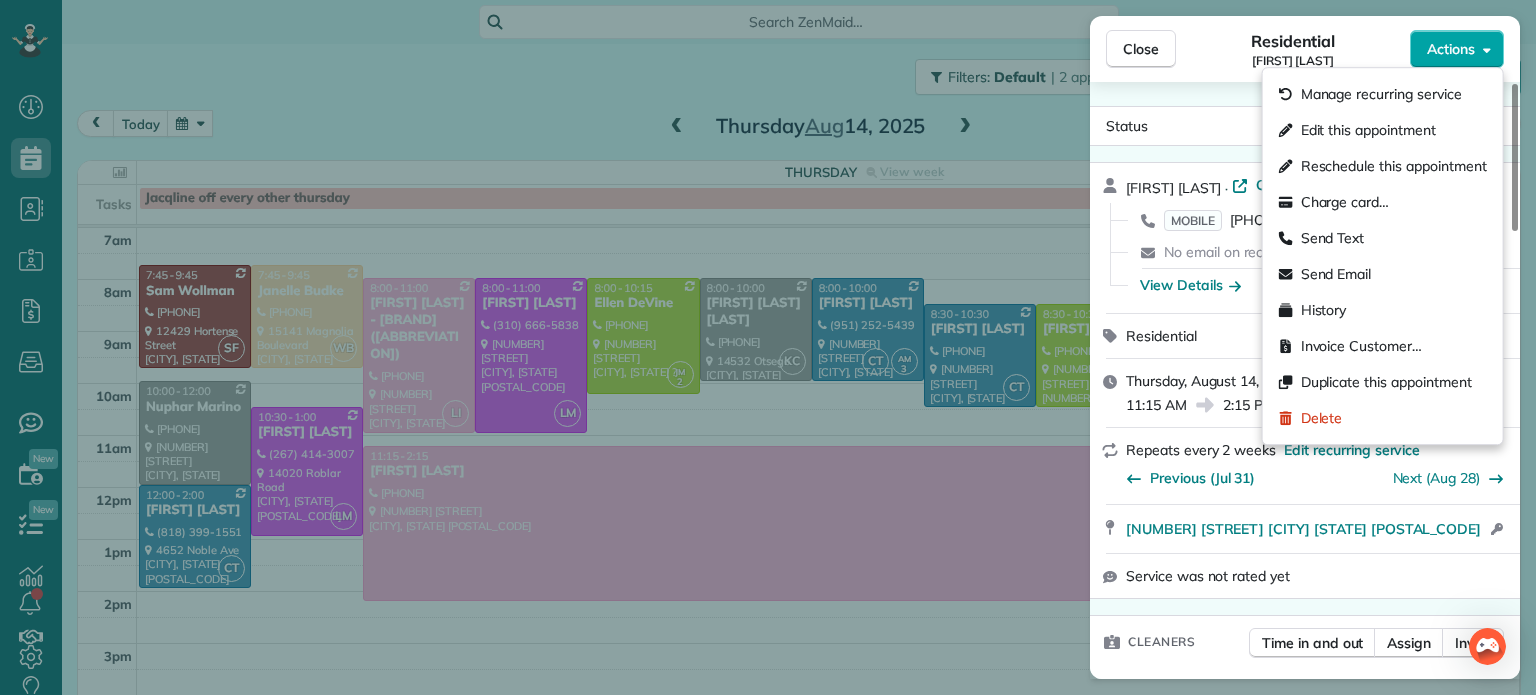 click on "Actions" at bounding box center (1451, 49) 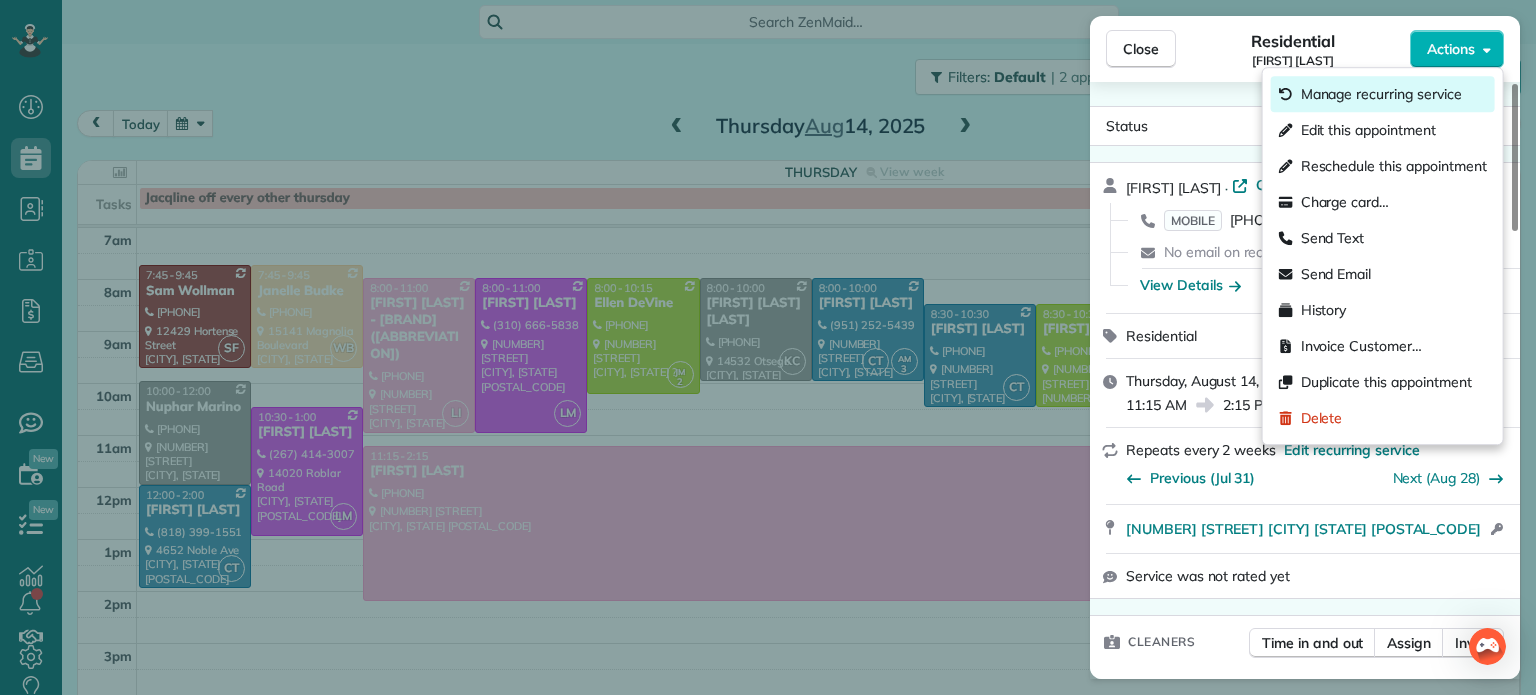 click on "Manage recurring service" at bounding box center [1381, 94] 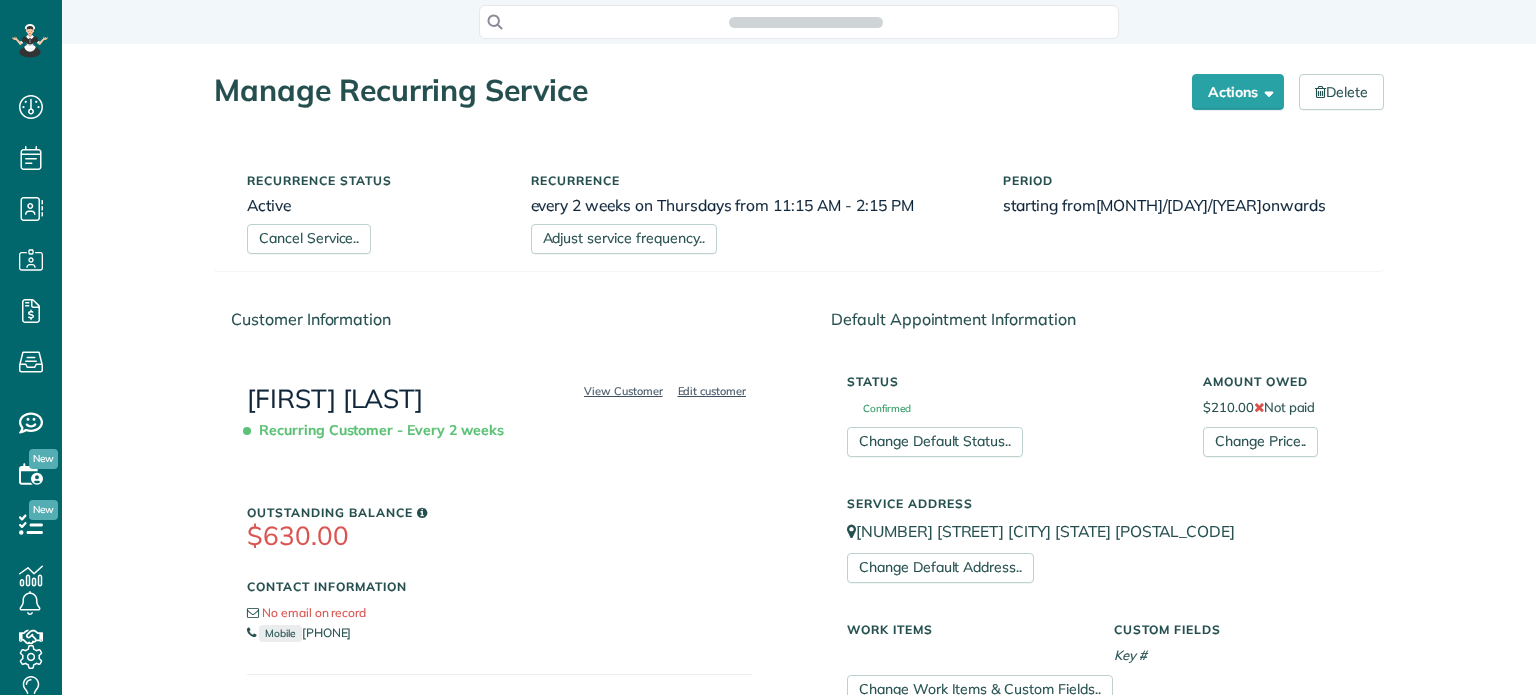 scroll, scrollTop: 0, scrollLeft: 0, axis: both 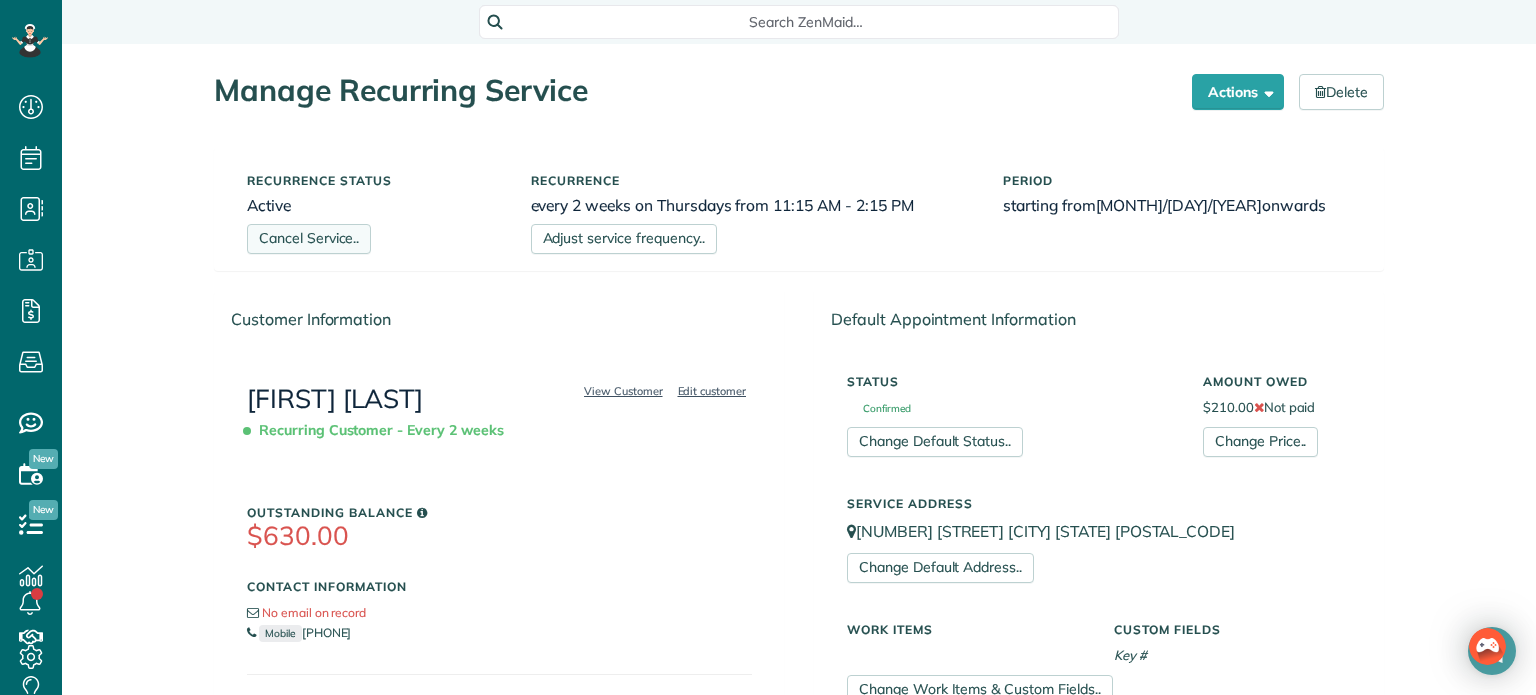 click on "Cancel Service.." at bounding box center [309, 239] 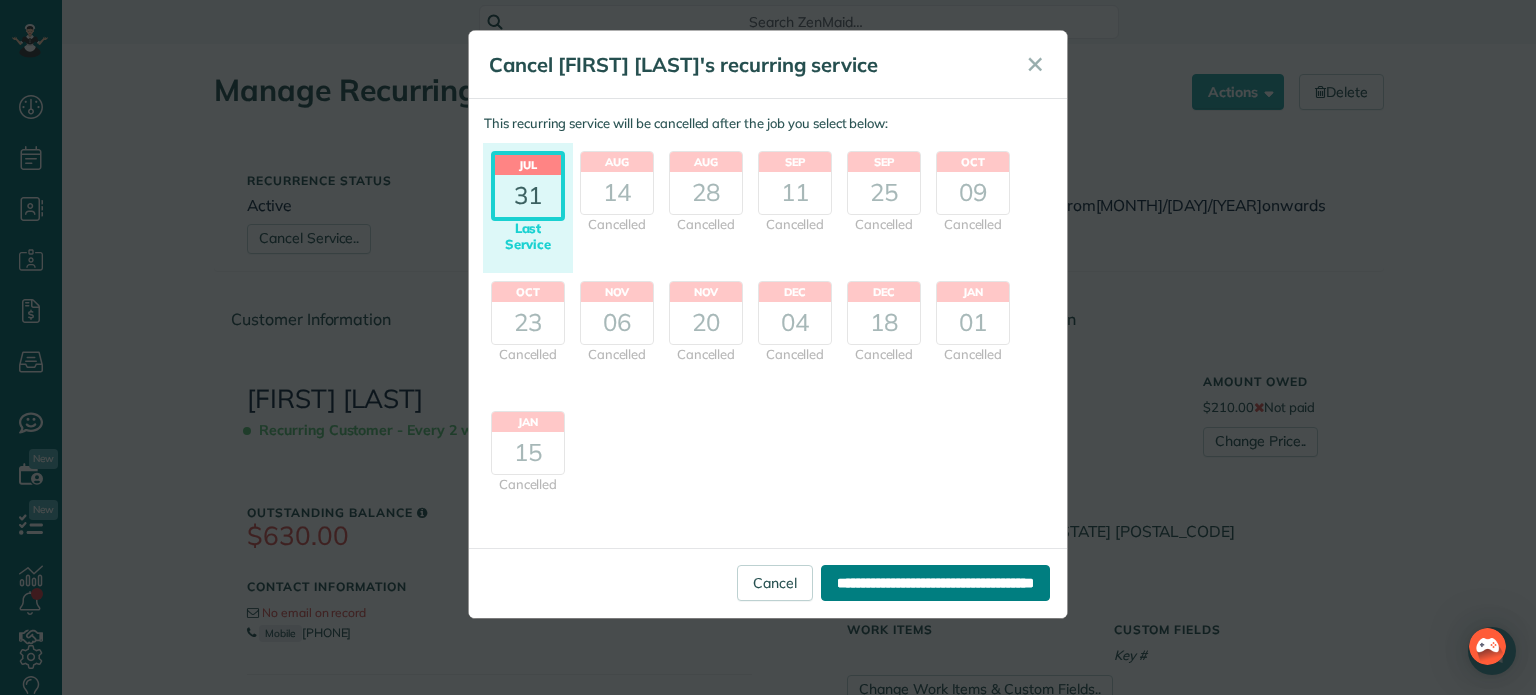 click on "**********" at bounding box center (935, 583) 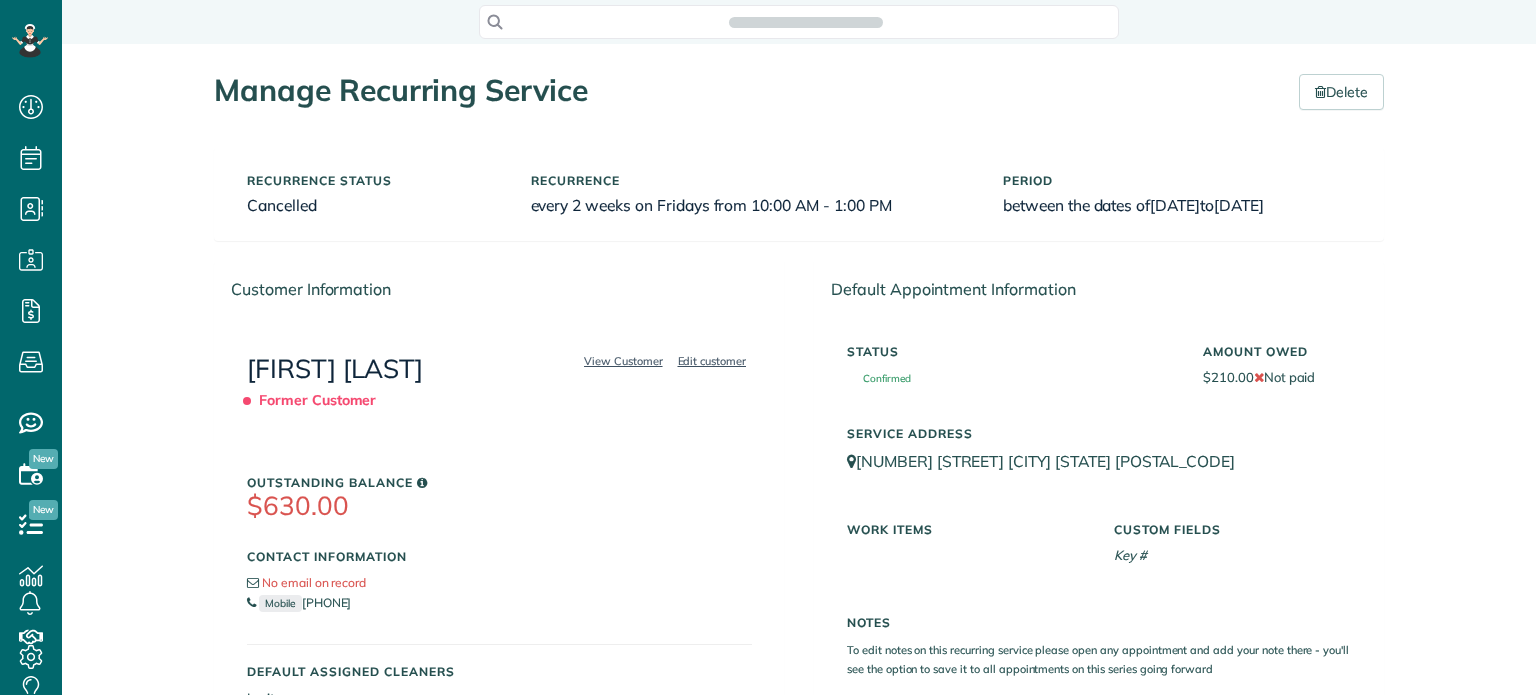 scroll, scrollTop: 0, scrollLeft: 0, axis: both 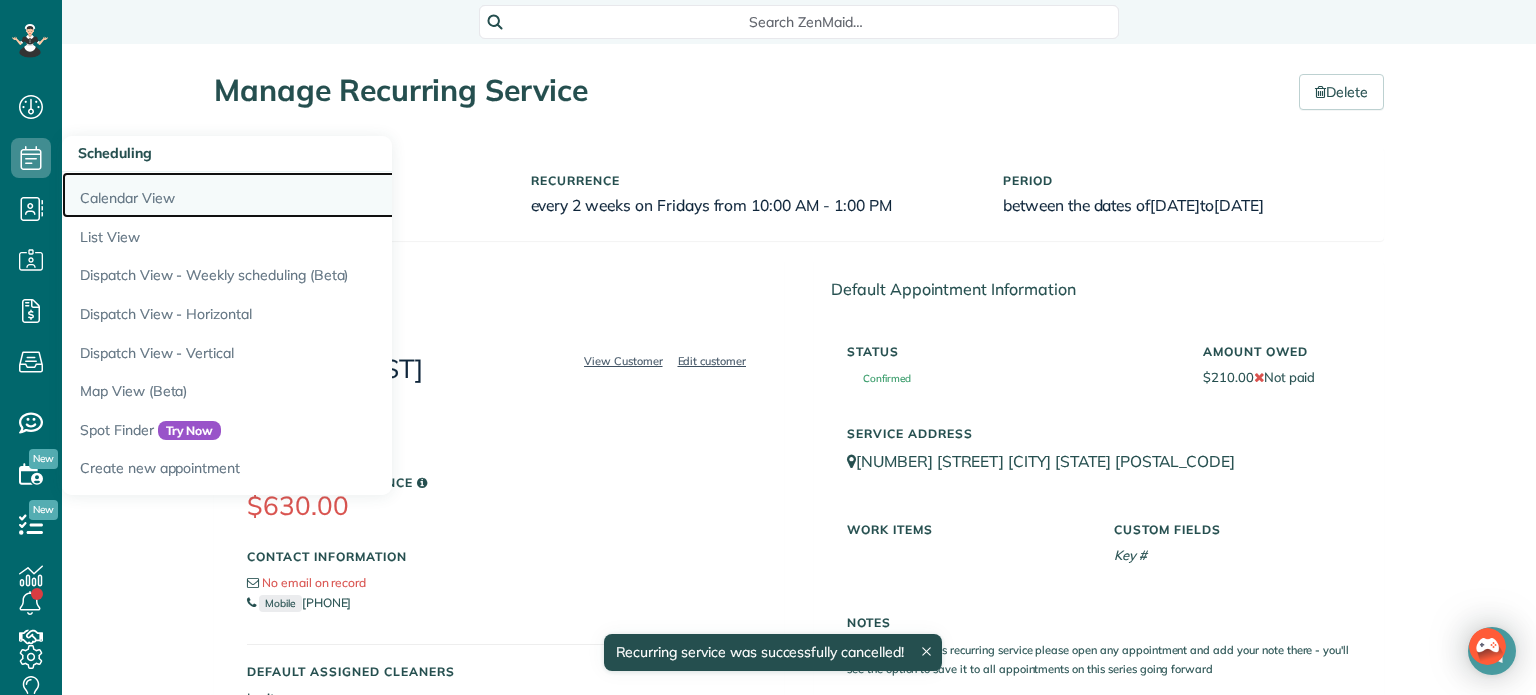 click on "Calendar View" at bounding box center [312, 195] 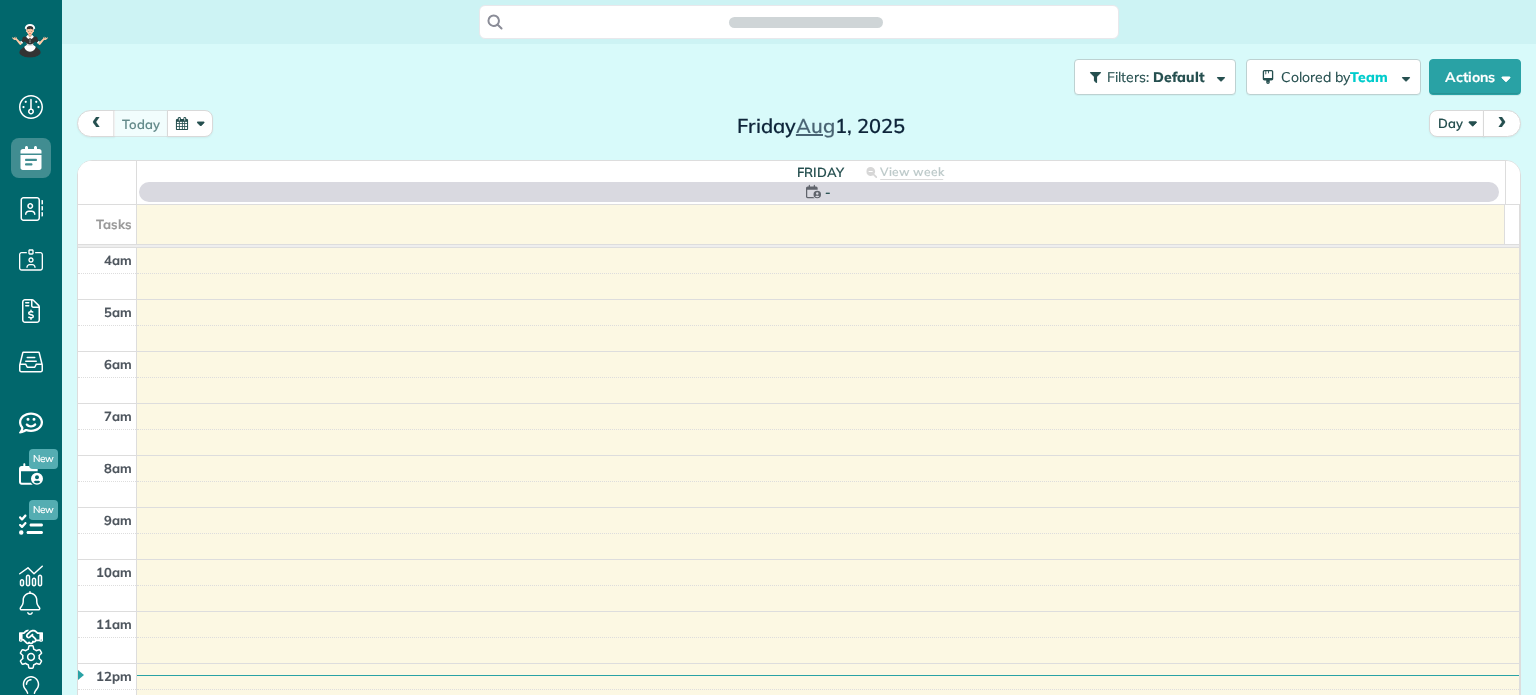 scroll, scrollTop: 0, scrollLeft: 0, axis: both 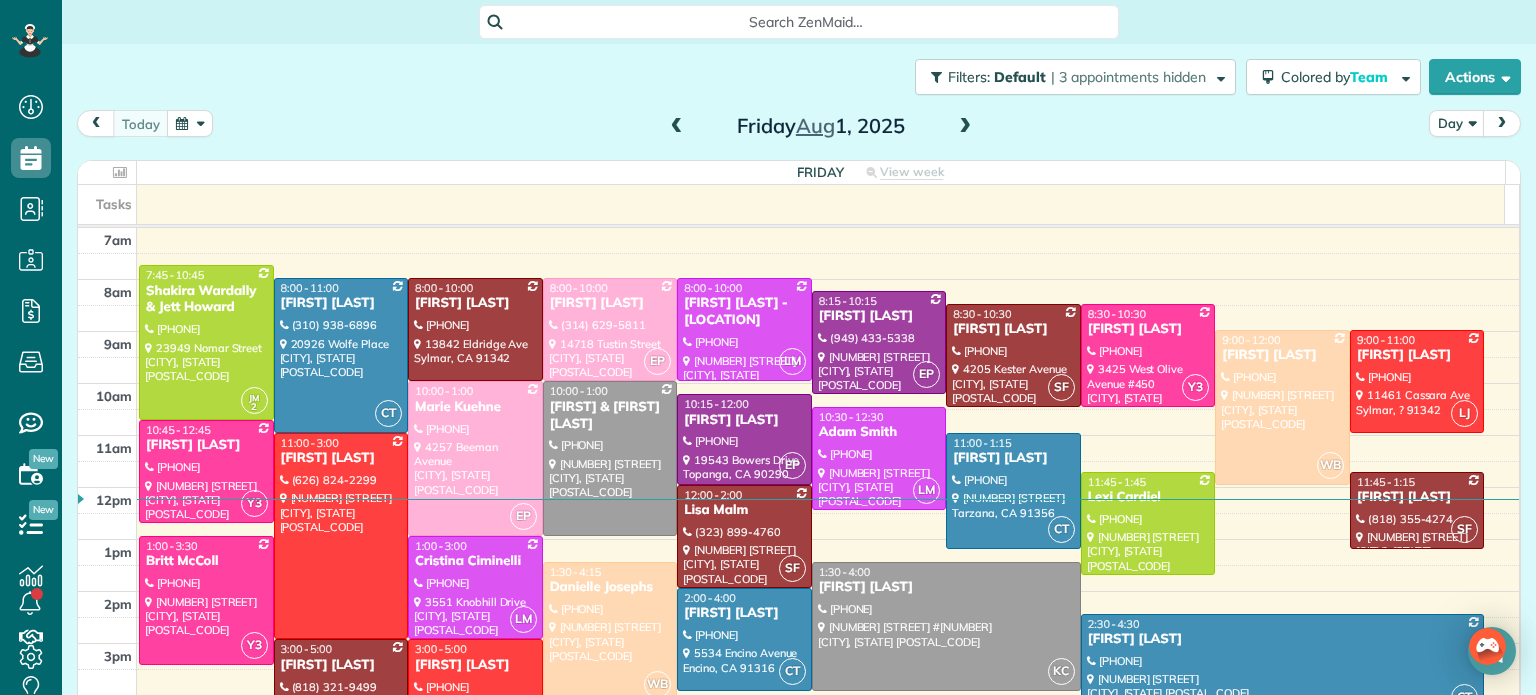 click at bounding box center [744, 439] 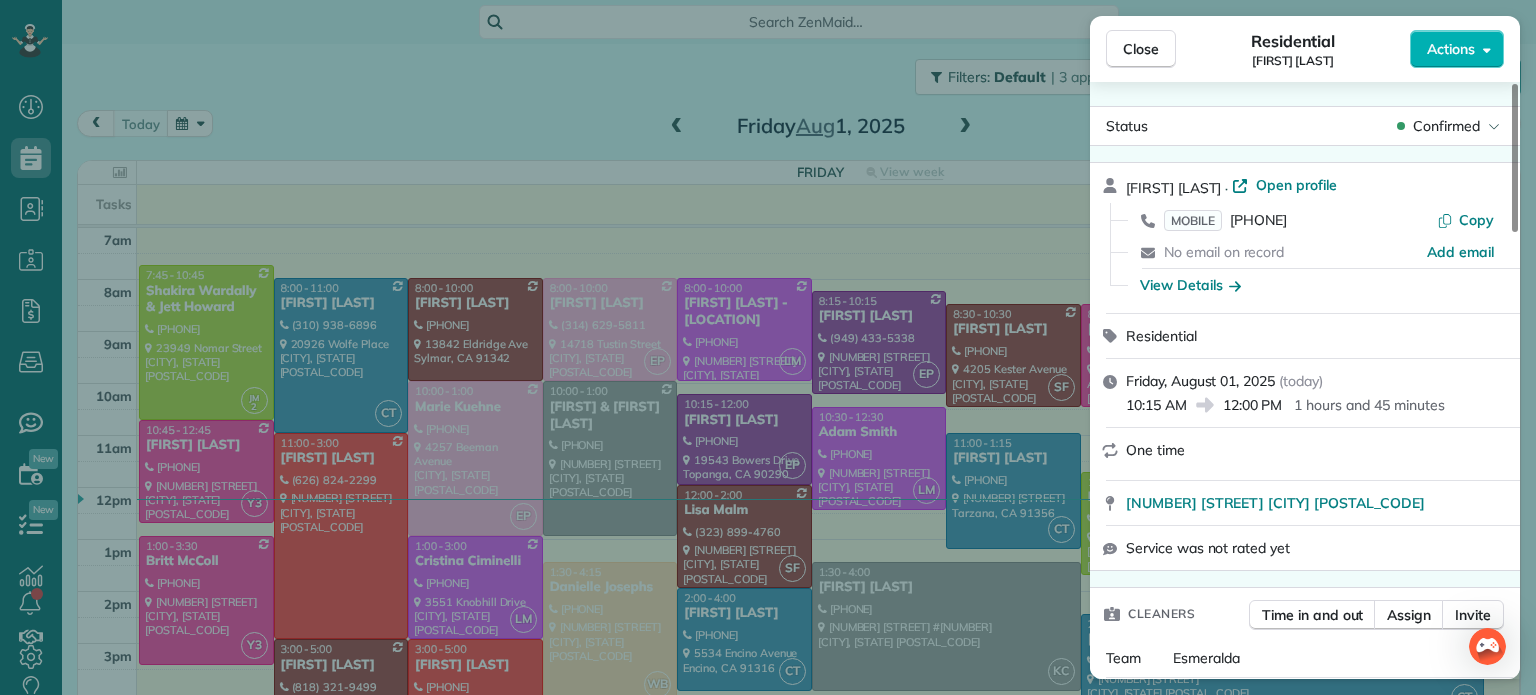 click on "Actions" at bounding box center (1451, 49) 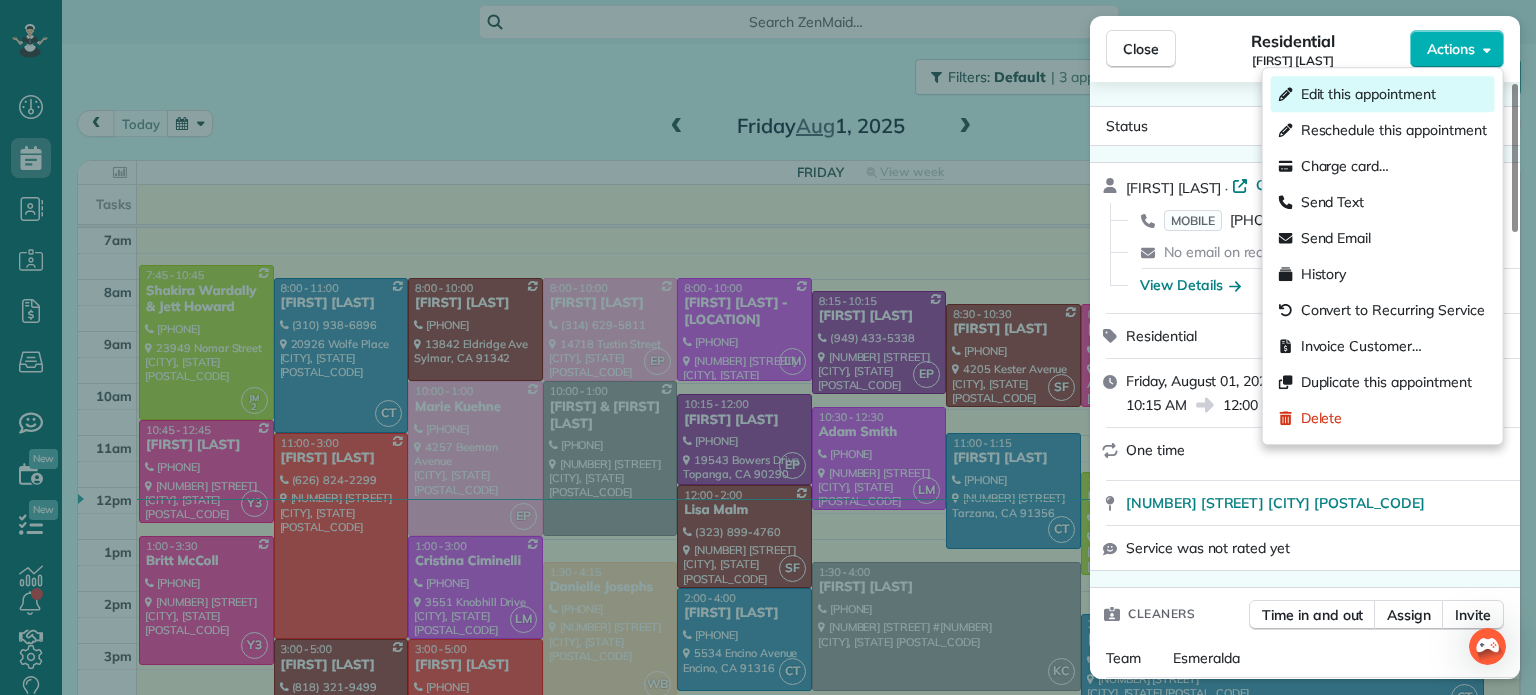 click on "Edit this appointment" at bounding box center (1368, 94) 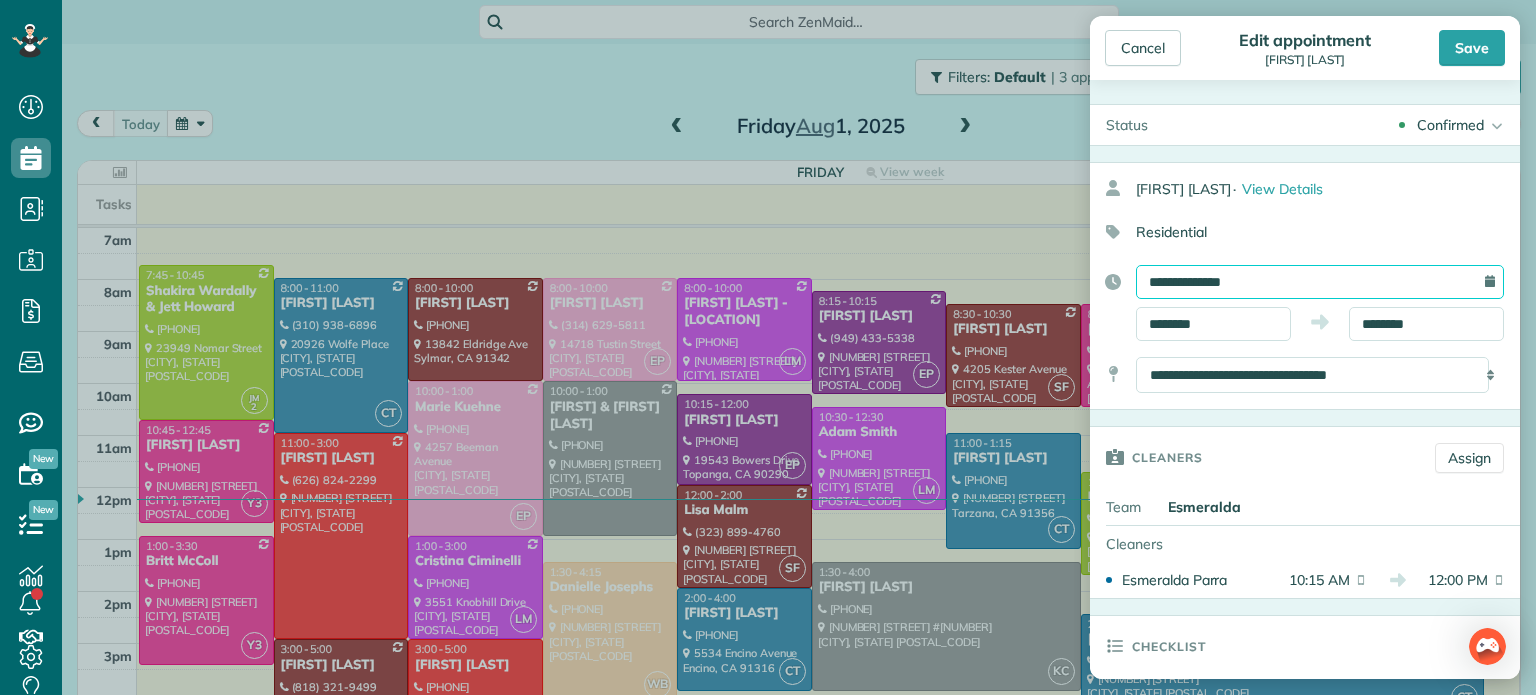 click on "**********" at bounding box center [1320, 282] 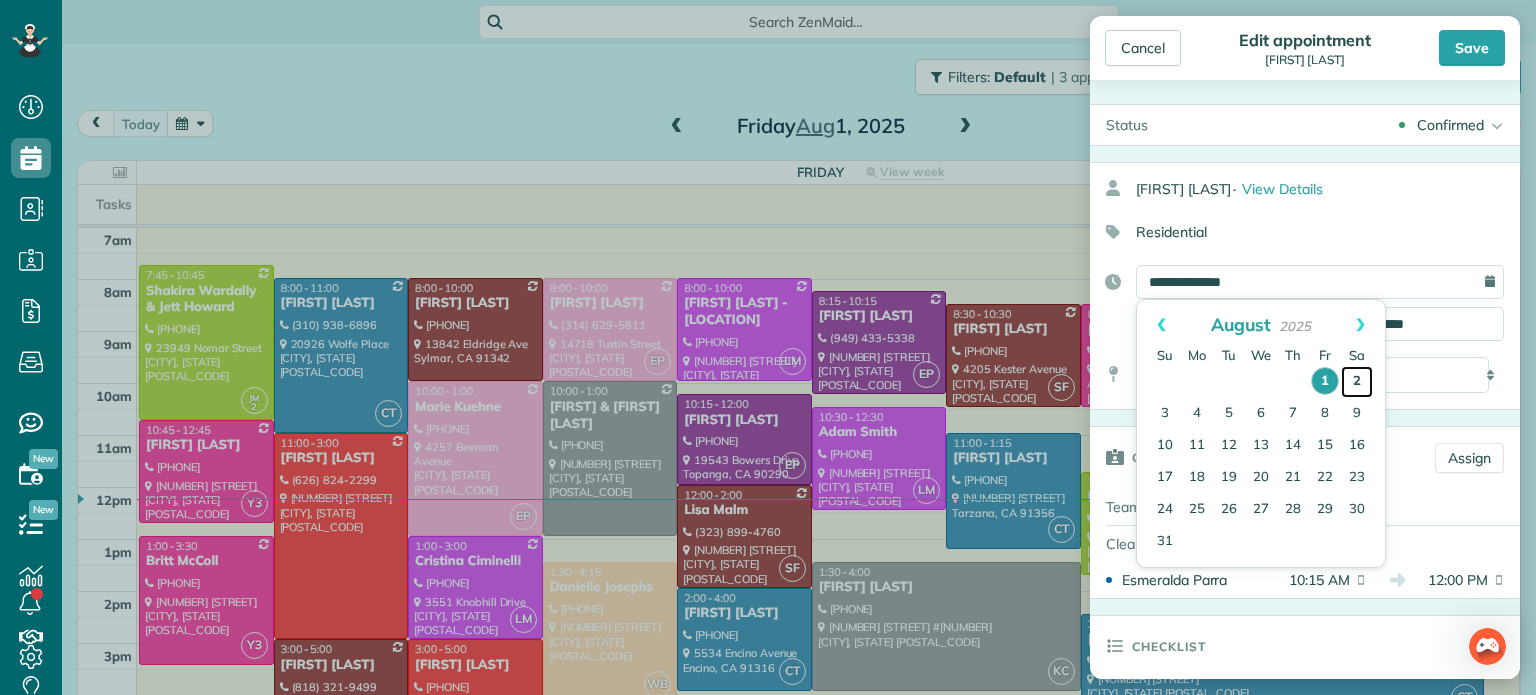 click on "2" at bounding box center [1357, 382] 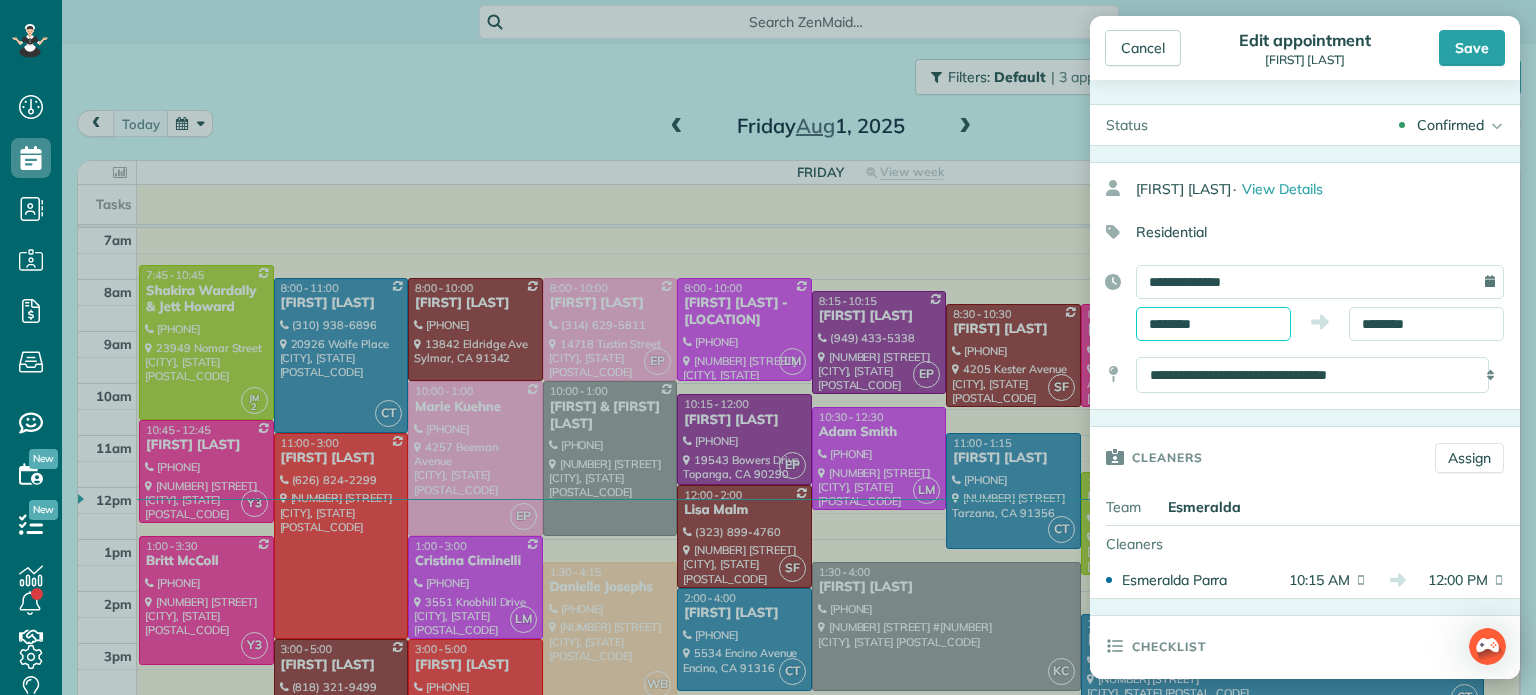 click on "********" at bounding box center (1213, 324) 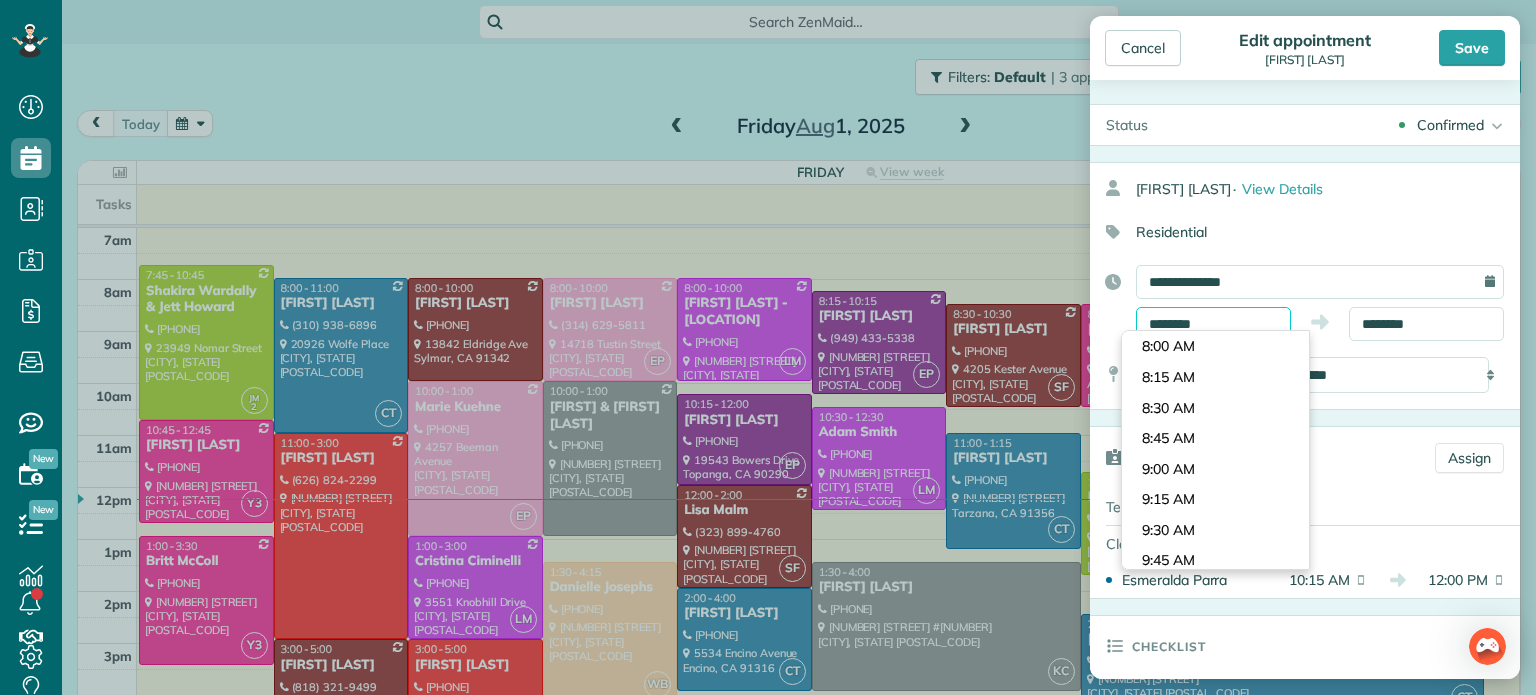scroll, scrollTop: 944, scrollLeft: 0, axis: vertical 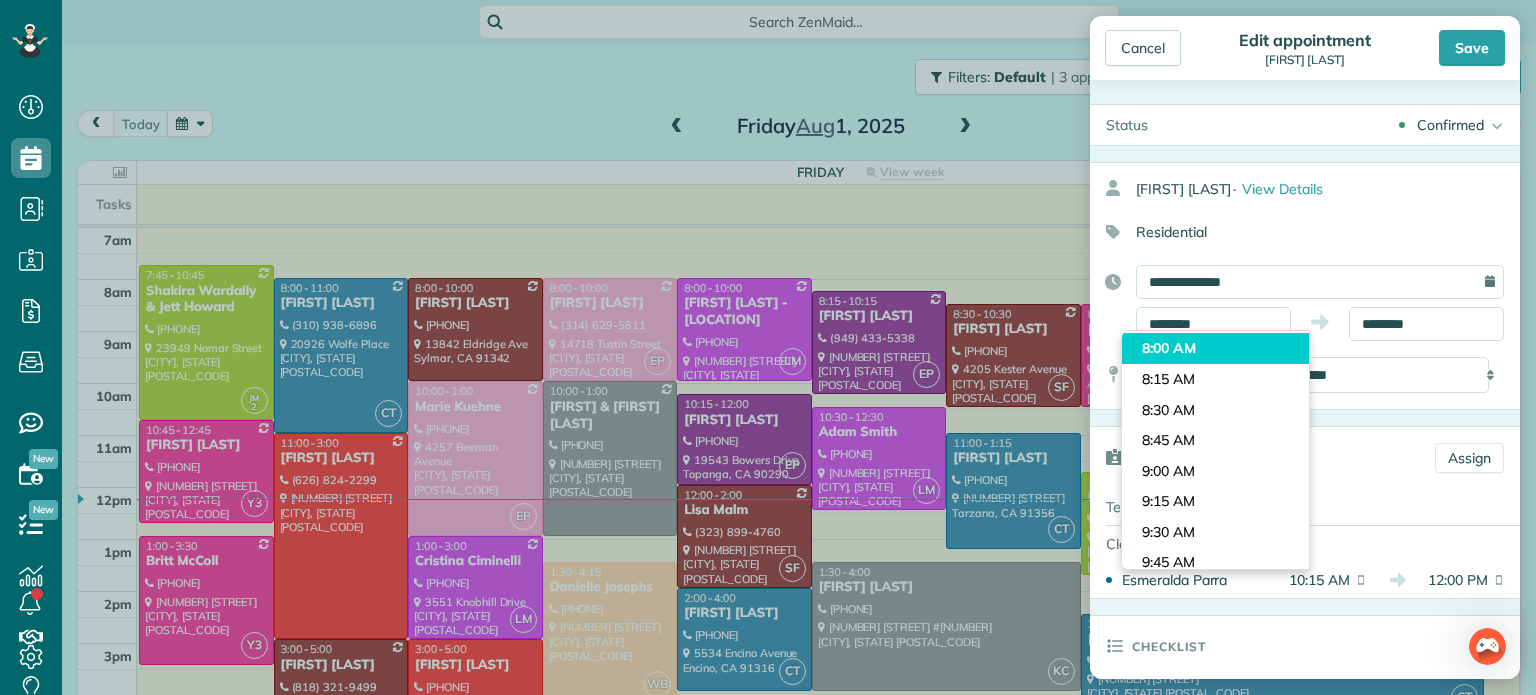 type on "*******" 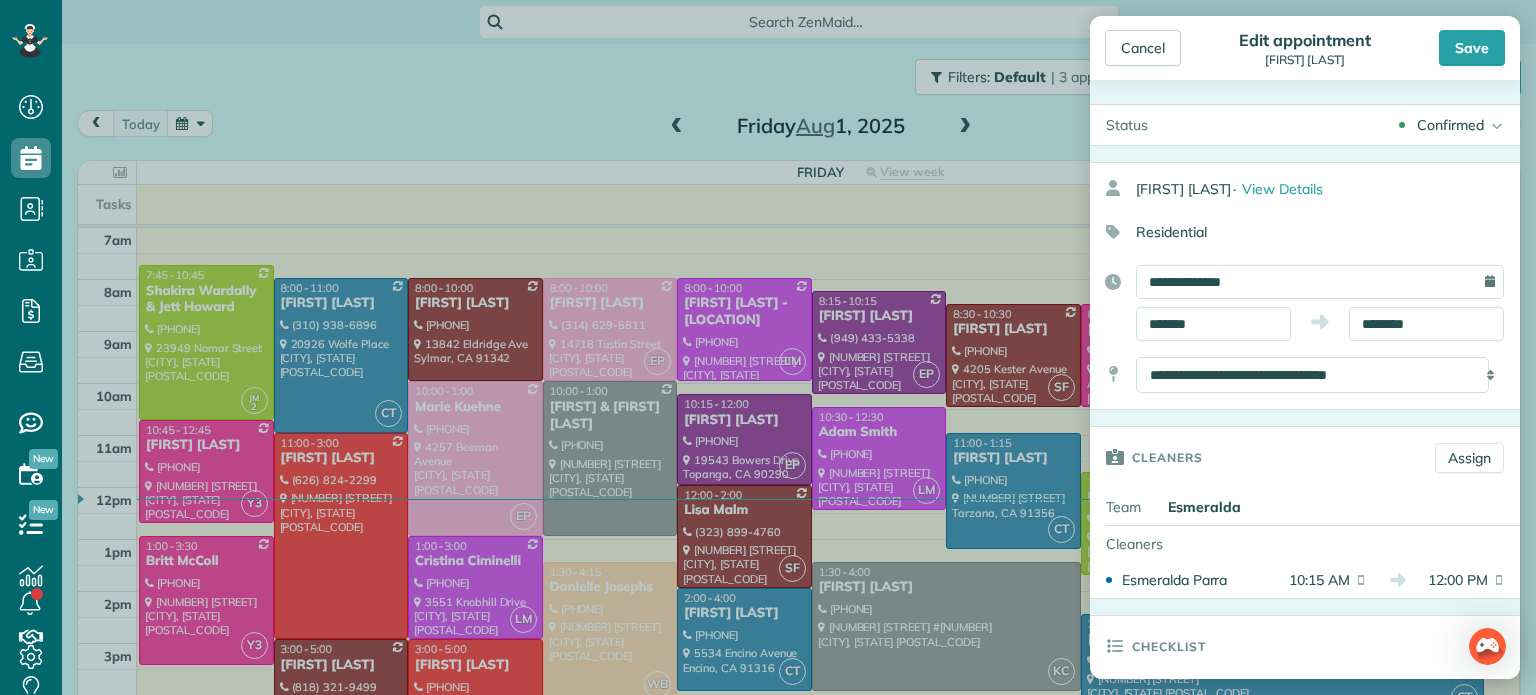 click on "Dashboard
Scheduling
Calendar View
List View
Dispatch View - Weekly scheduling (Beta)" at bounding box center (768, 347) 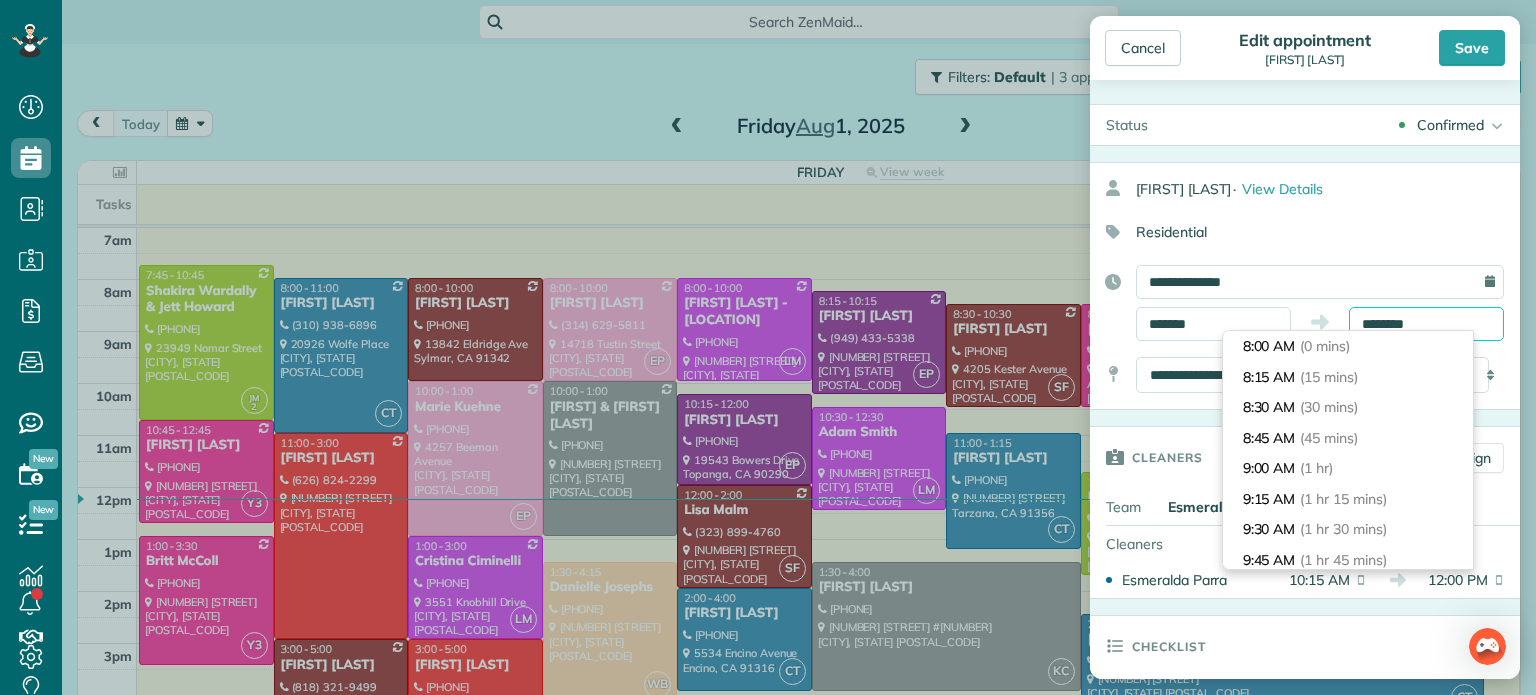 click on "Dashboard
Scheduling
Calendar View
List View
Dispatch View - Weekly scheduling (Beta)" at bounding box center [768, 347] 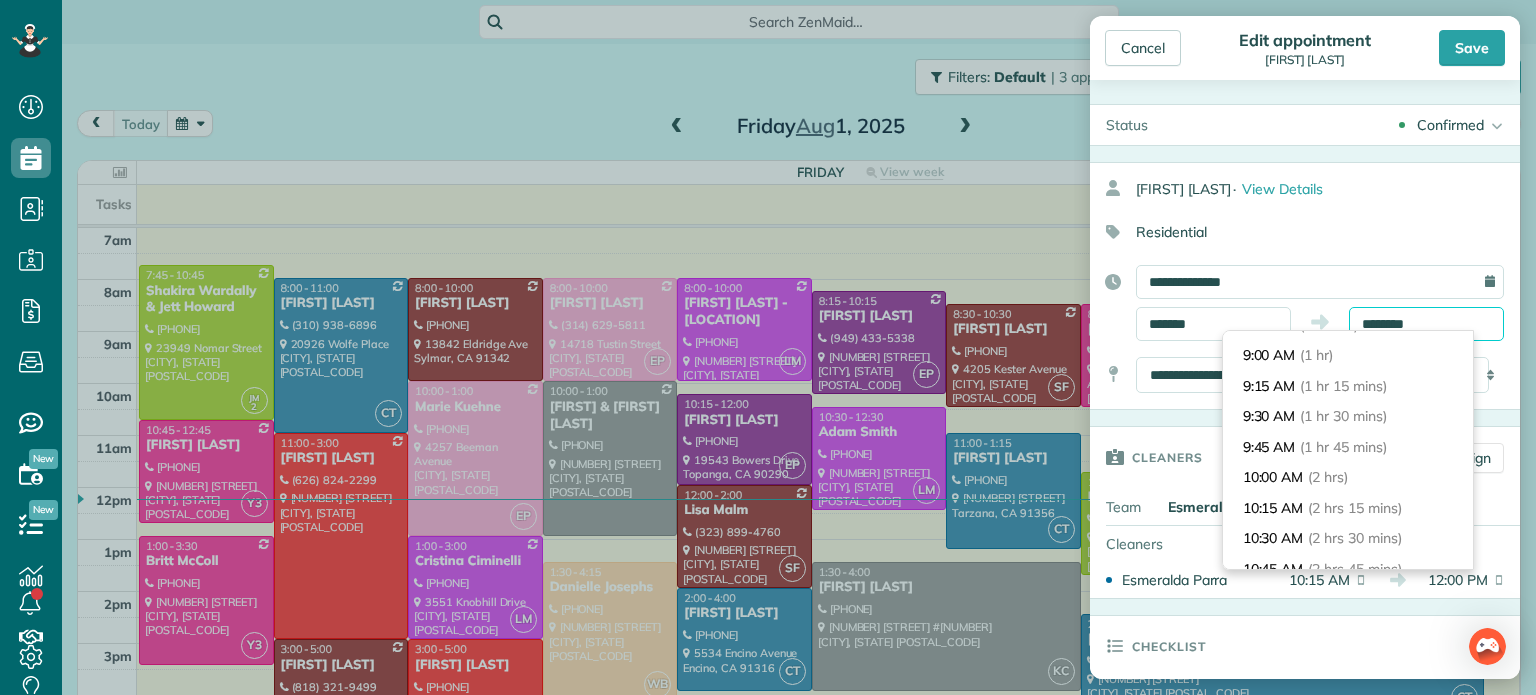 scroll, scrollTop: 148, scrollLeft: 0, axis: vertical 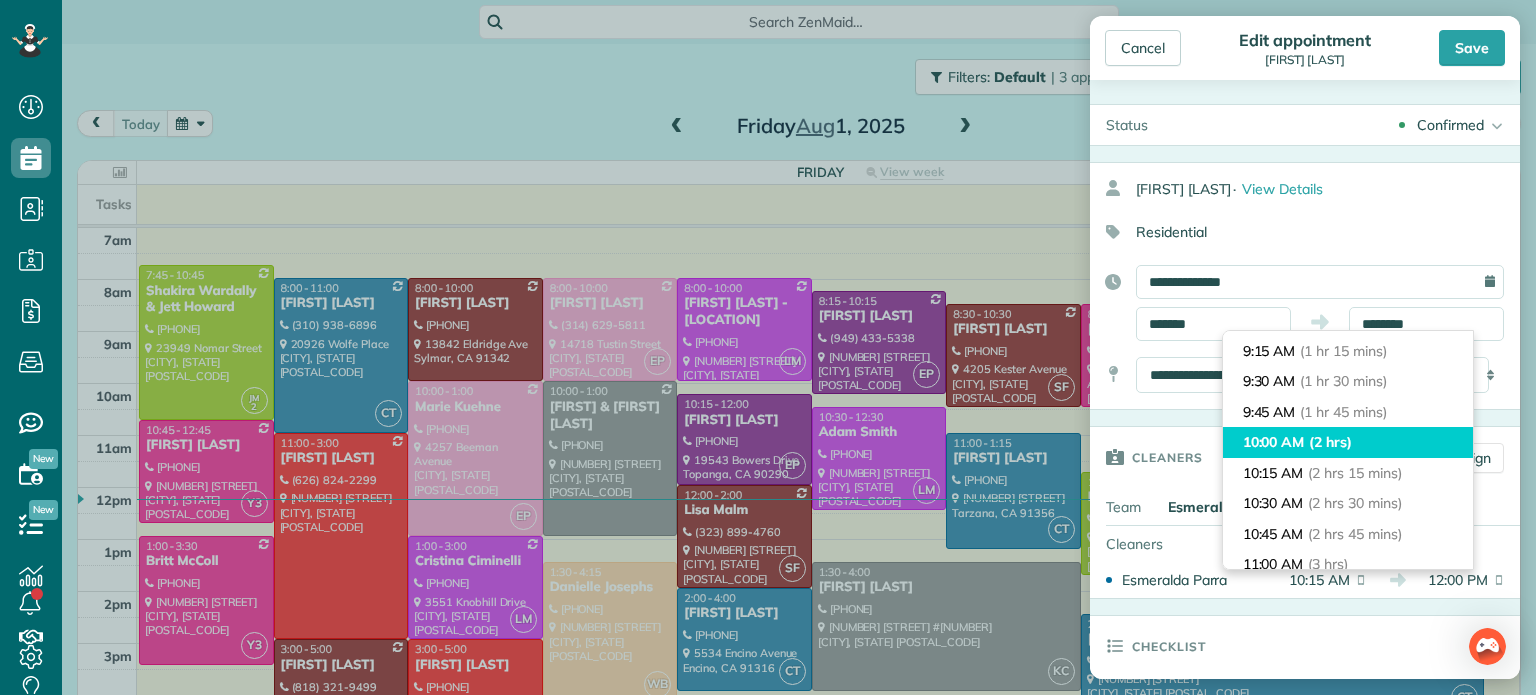 type on "********" 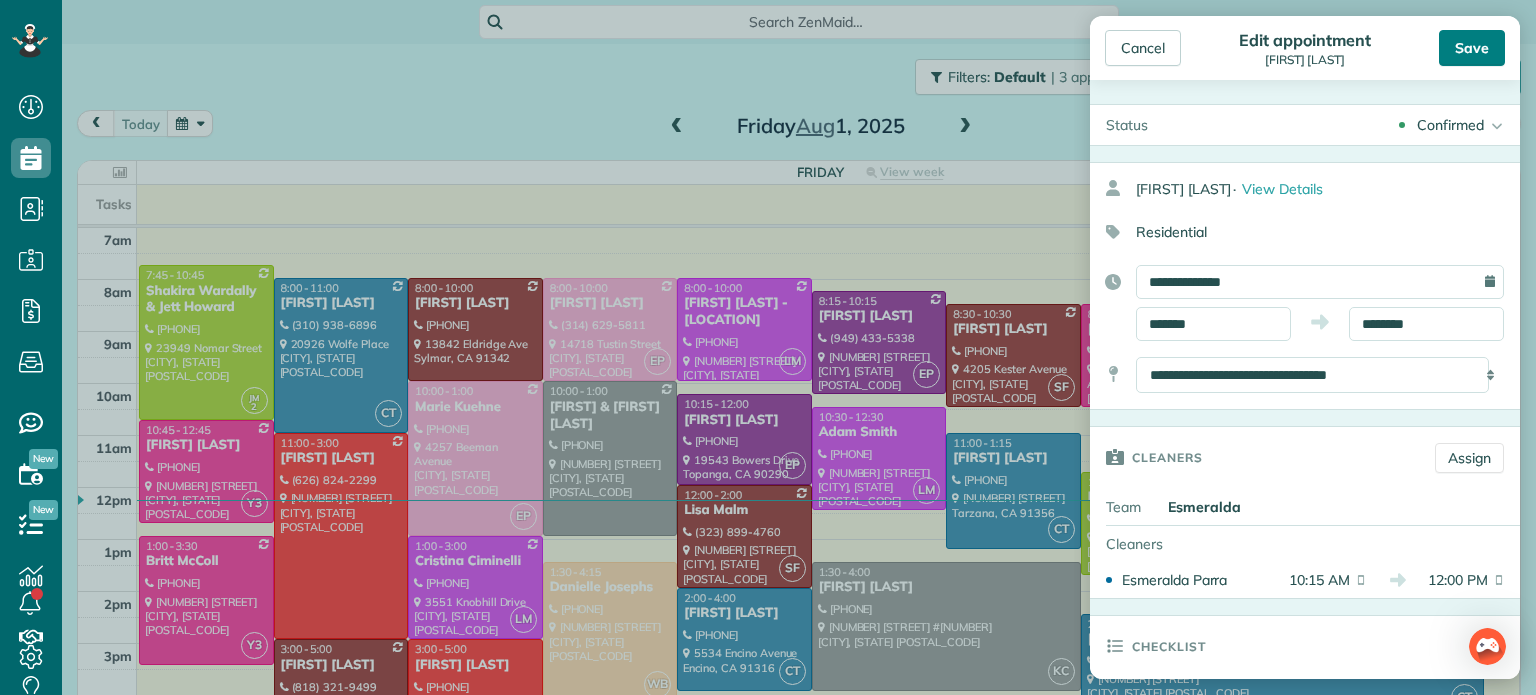 click on "Save" at bounding box center [1472, 48] 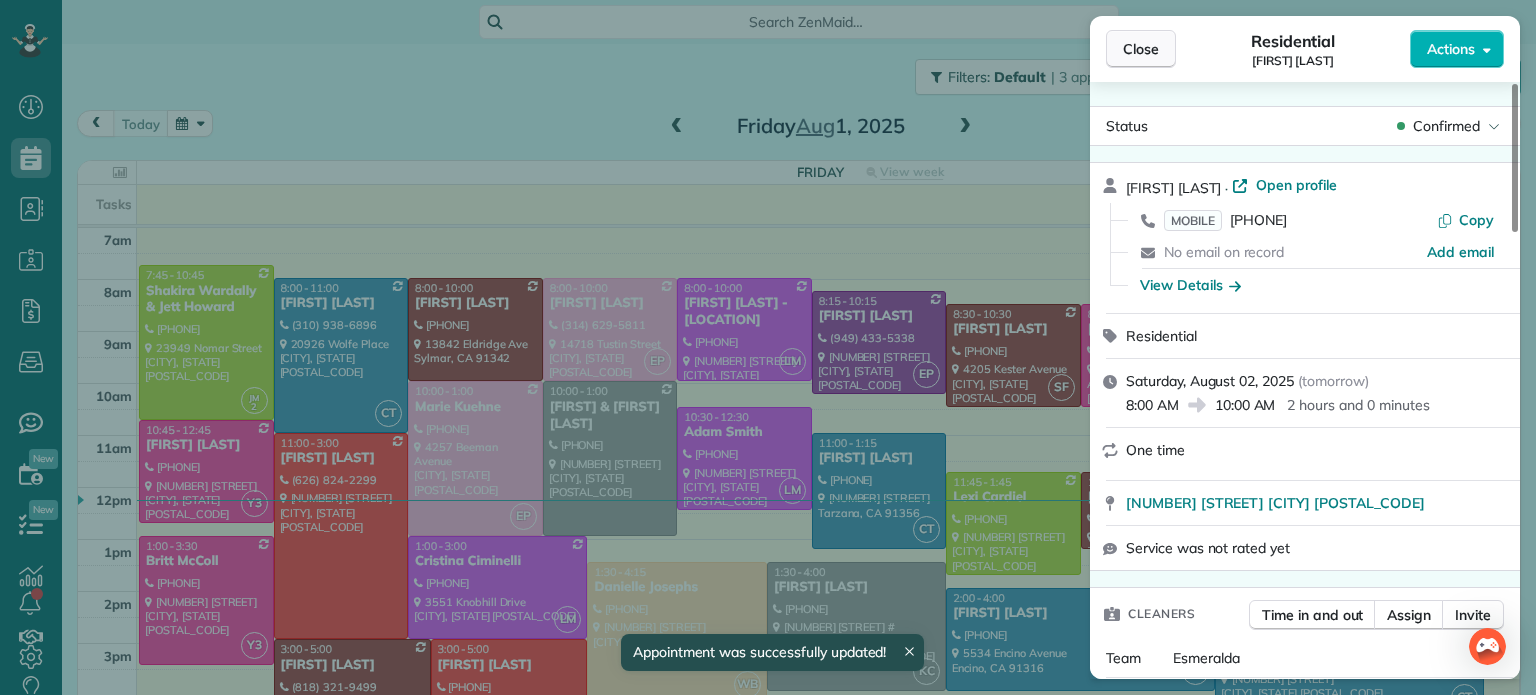 click on "Close" at bounding box center (1141, 49) 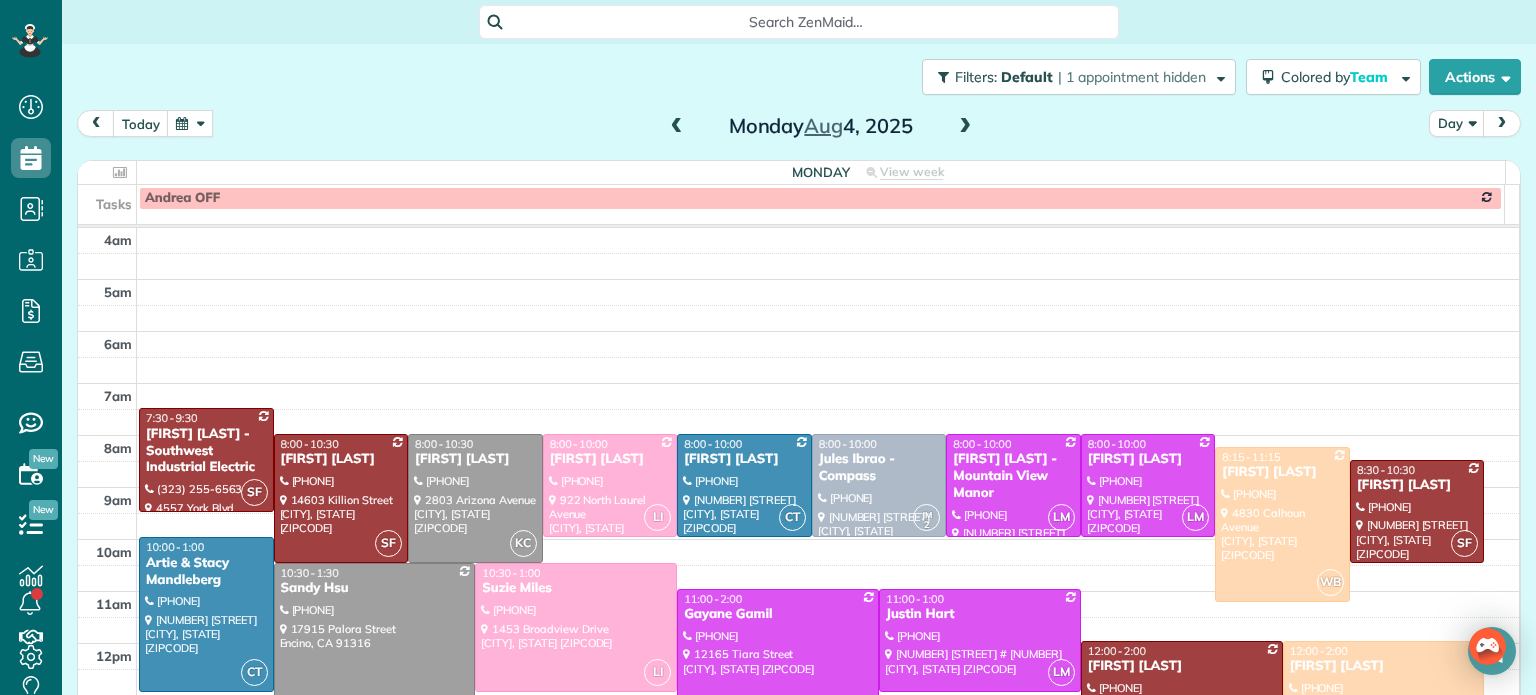scroll, scrollTop: 0, scrollLeft: 0, axis: both 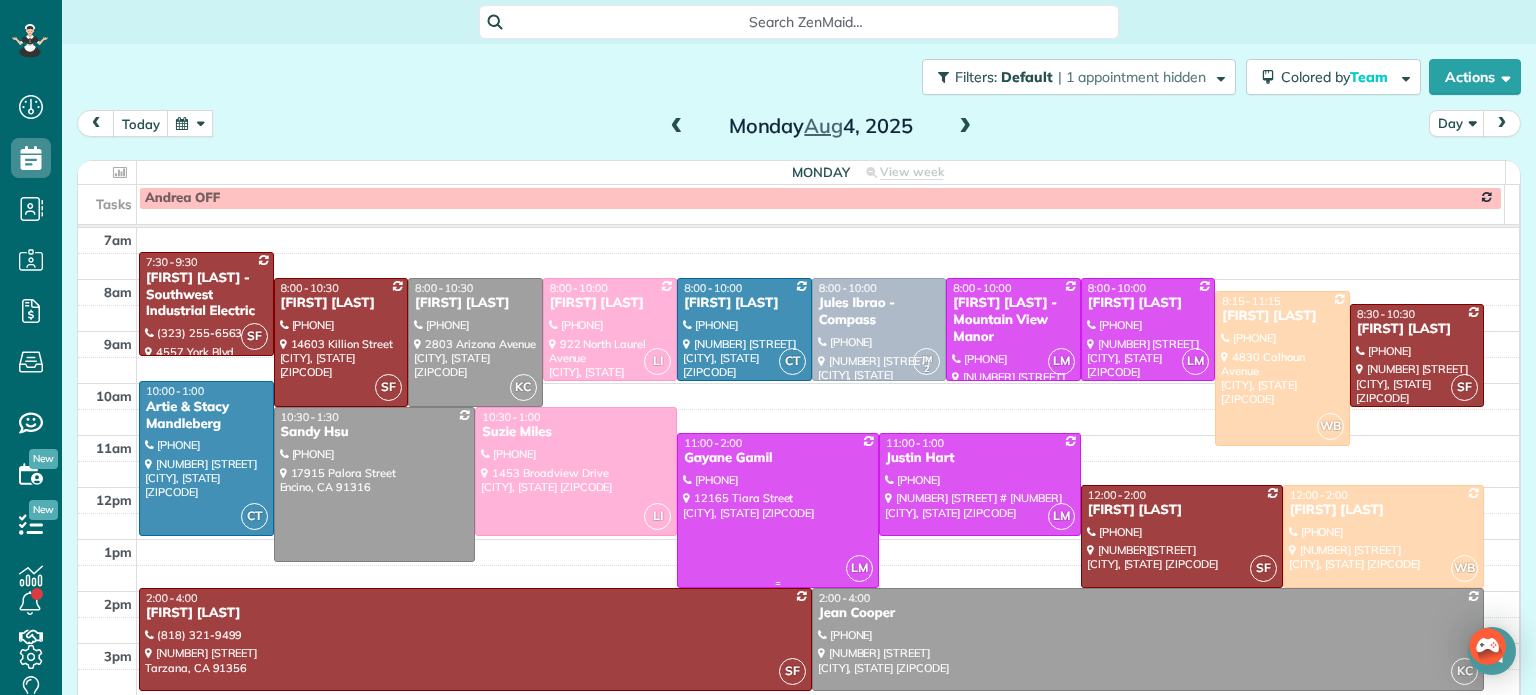 drag, startPoint x: 828, startPoint y: 375, endPoint x: 824, endPoint y: 444, distance: 69.115845 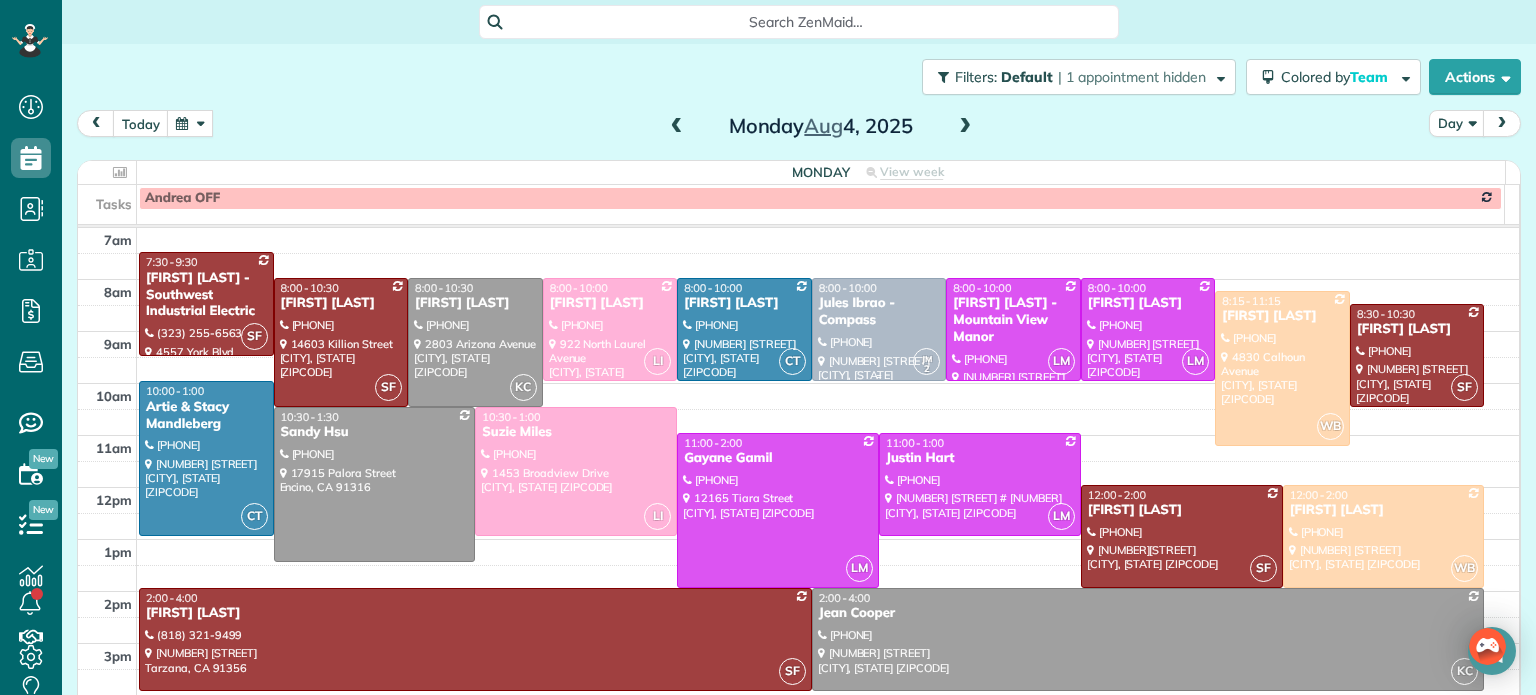 drag, startPoint x: 824, startPoint y: 444, endPoint x: 806, endPoint y: 331, distance: 114.424644 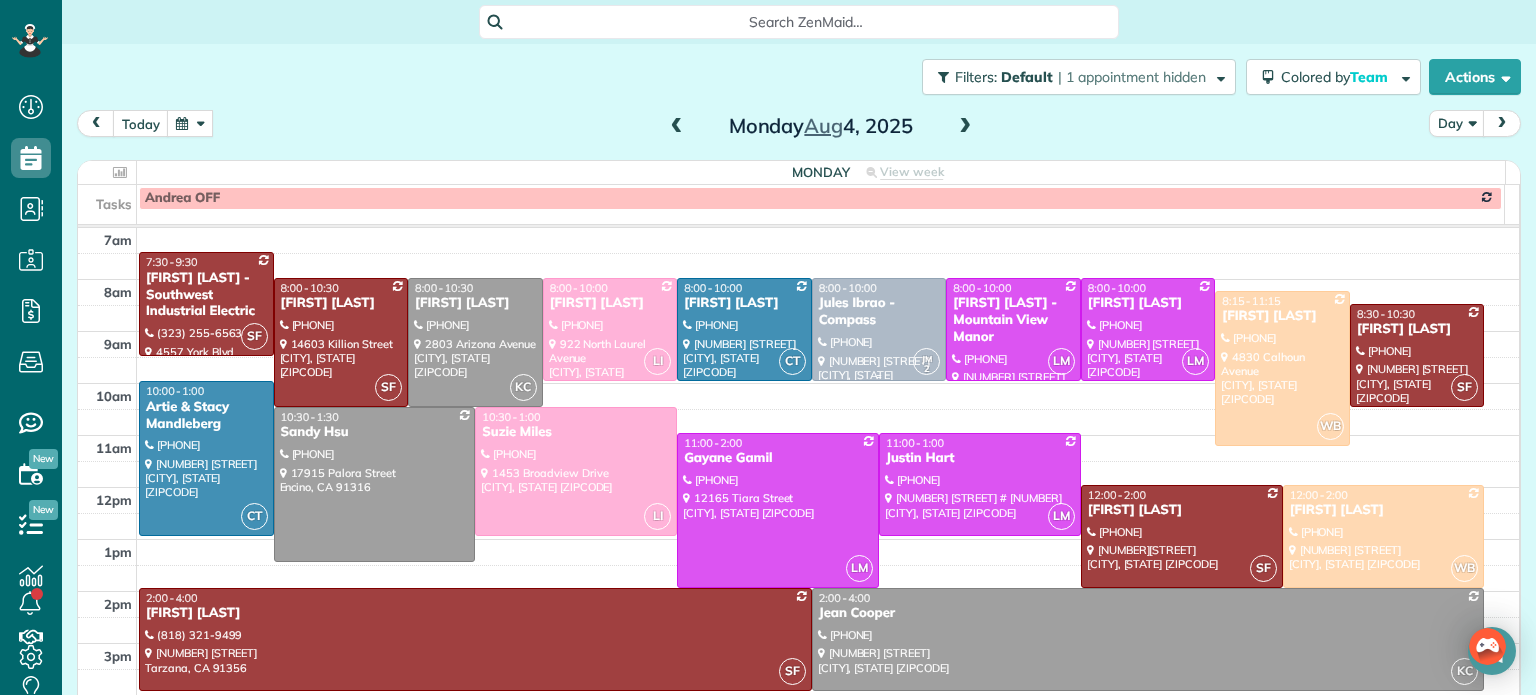click at bounding box center (879, 329) 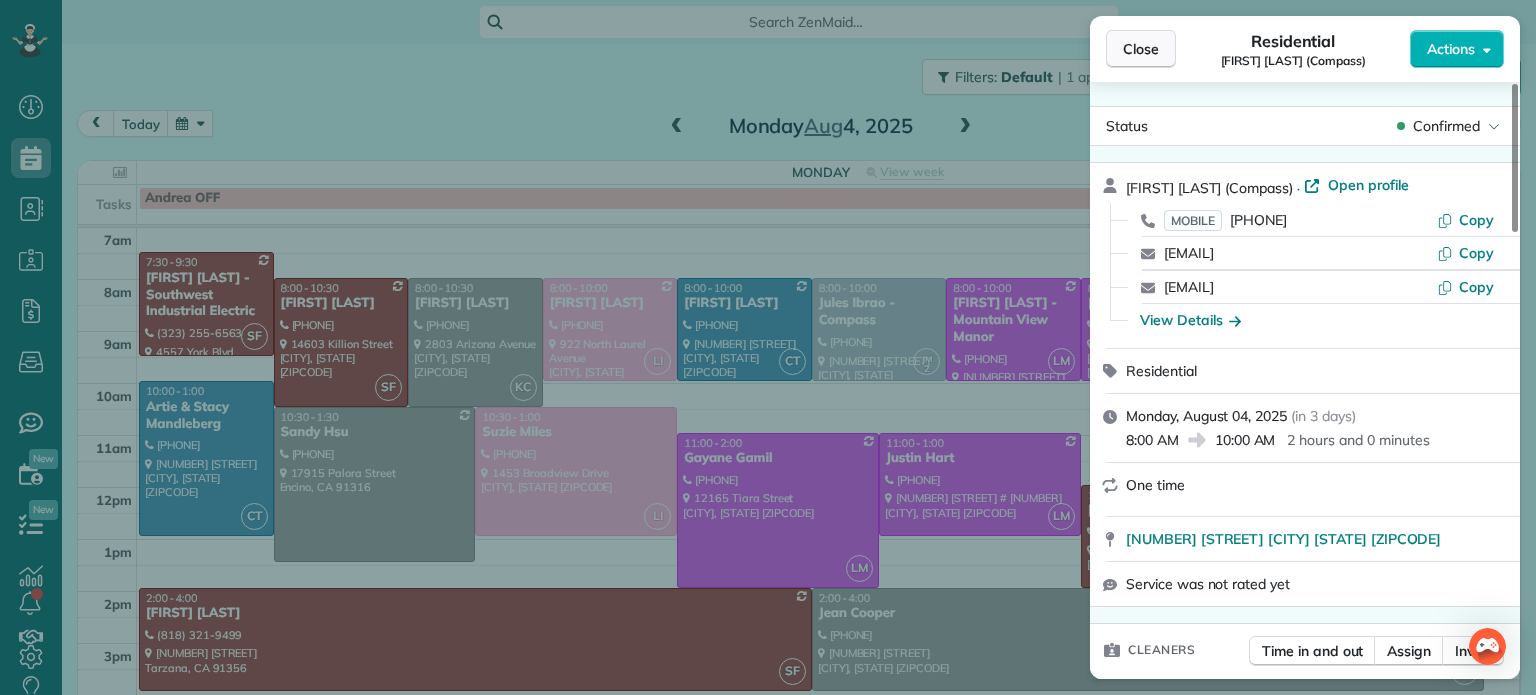 click on "Close" at bounding box center (1141, 49) 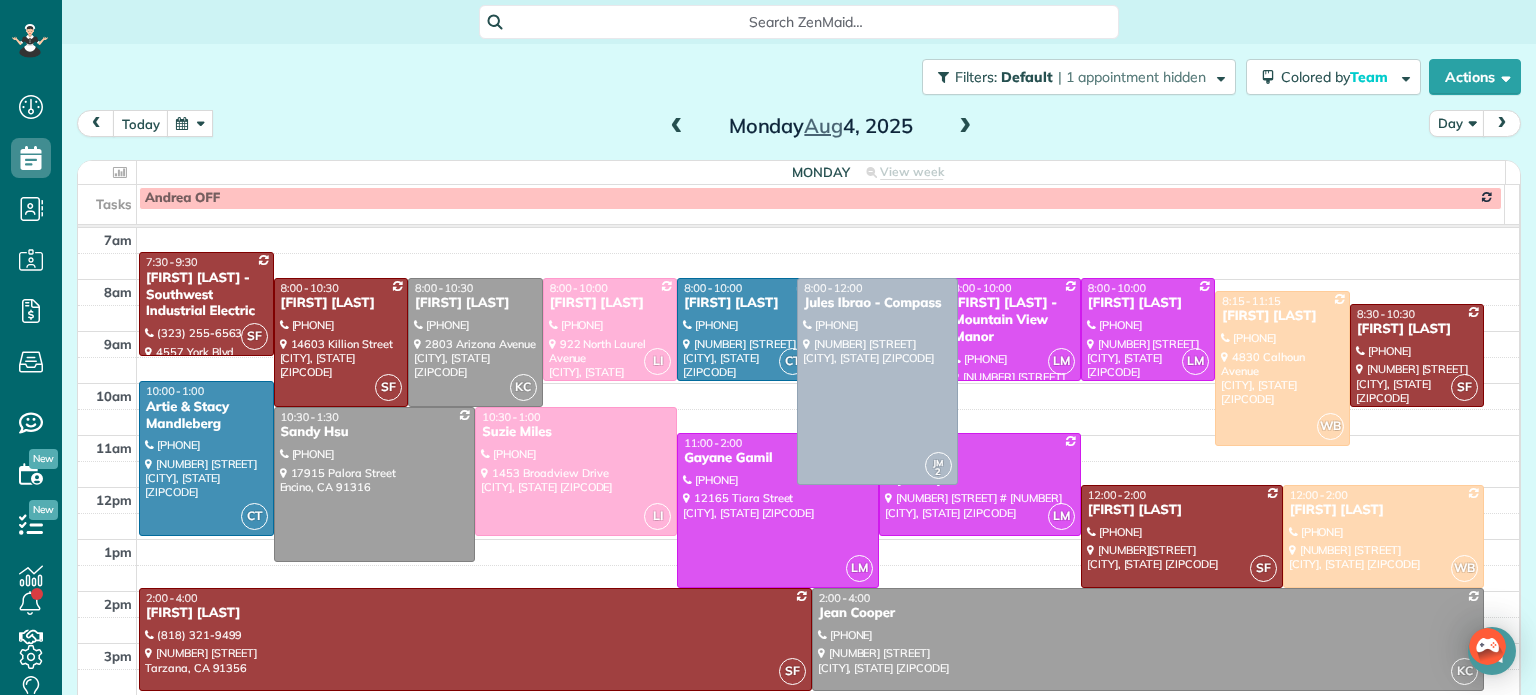 drag, startPoint x: 860, startPoint y: 375, endPoint x: 852, endPoint y: 475, distance: 100.31949 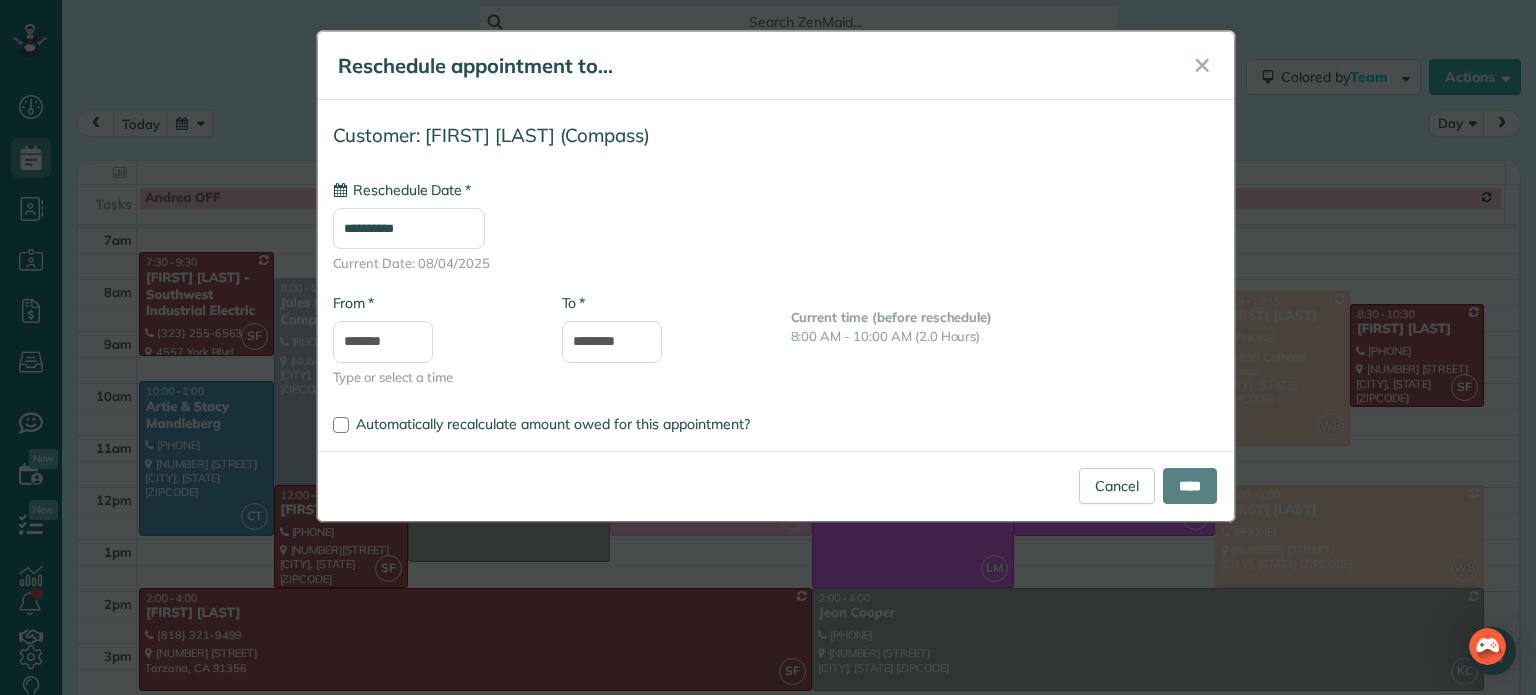 type on "**********" 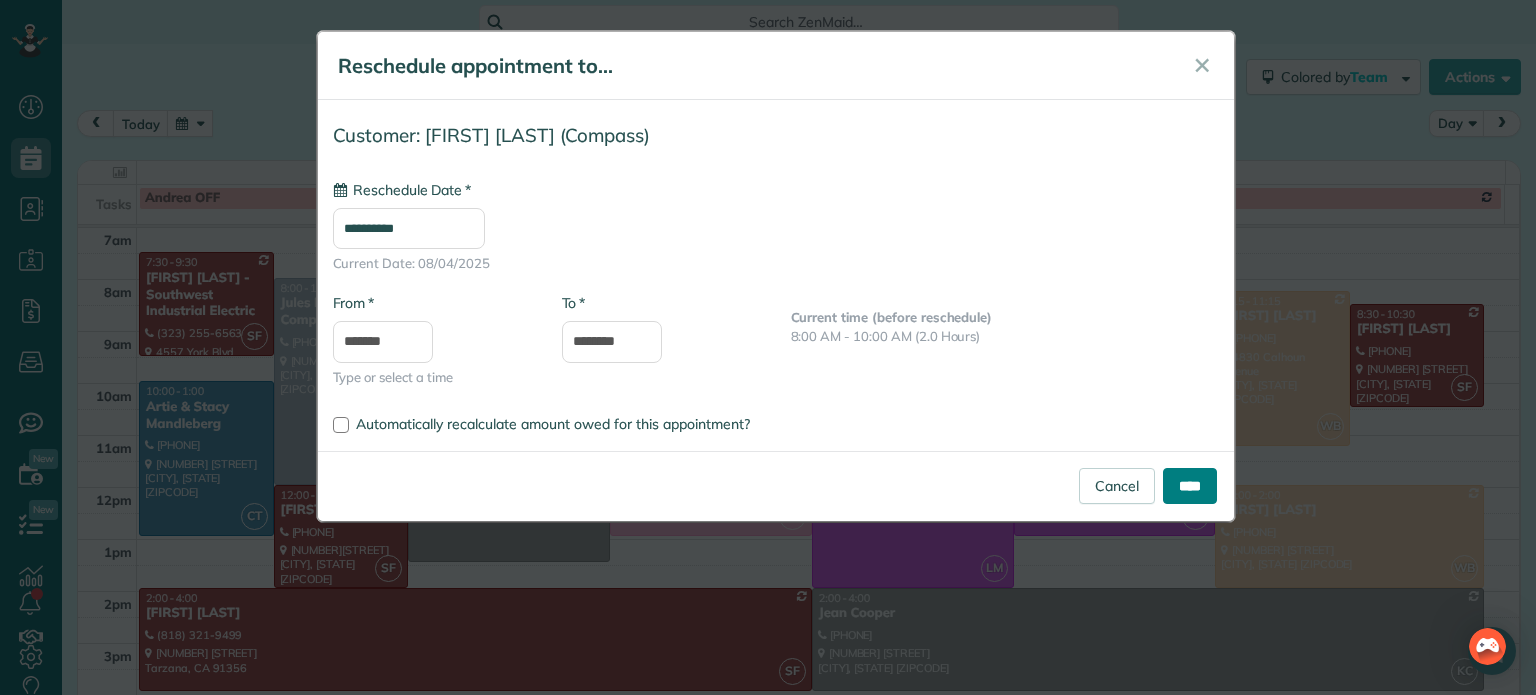 click on "****" at bounding box center [1190, 486] 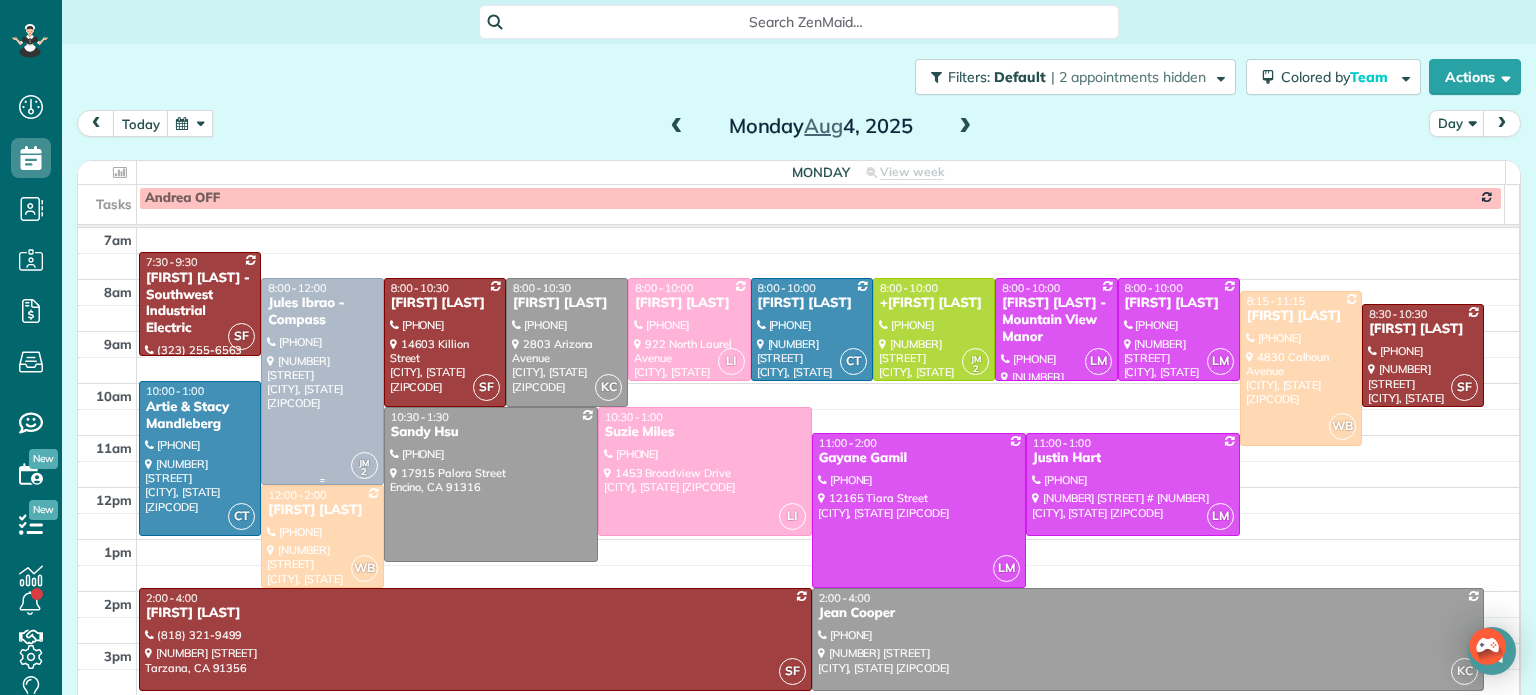 click on "Jules Ibrao - Compass" at bounding box center [322, 312] 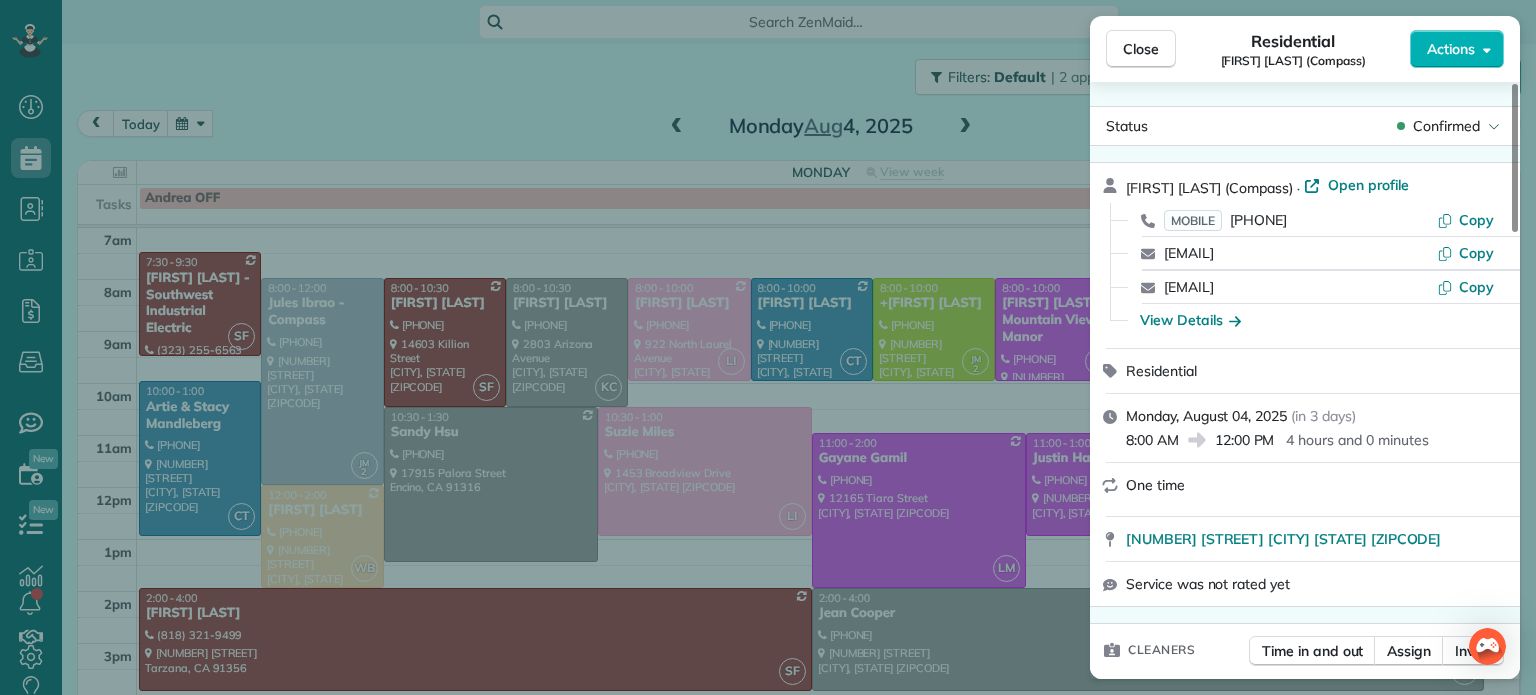 click on "Residential [FIRST] [LAST] (Compass)" at bounding box center (1293, 49) 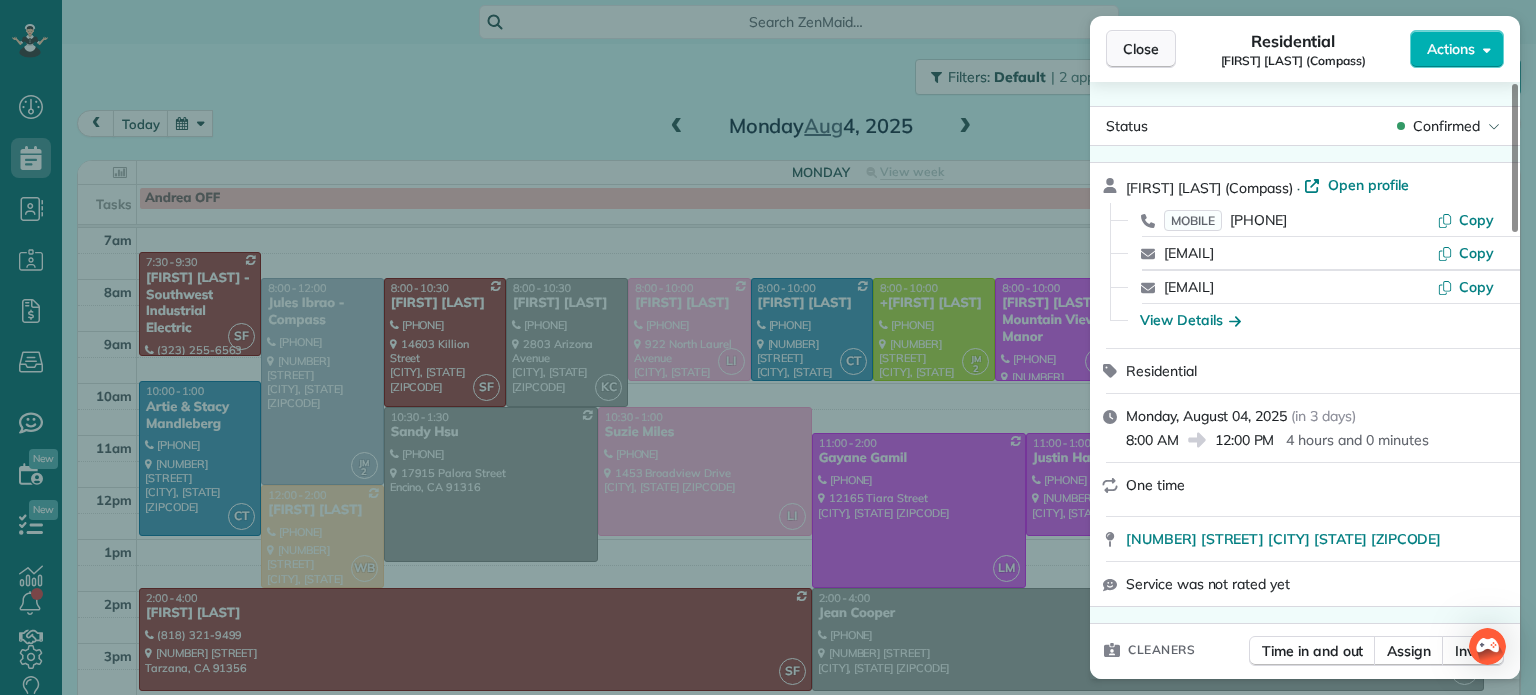 click on "Close" at bounding box center (1141, 49) 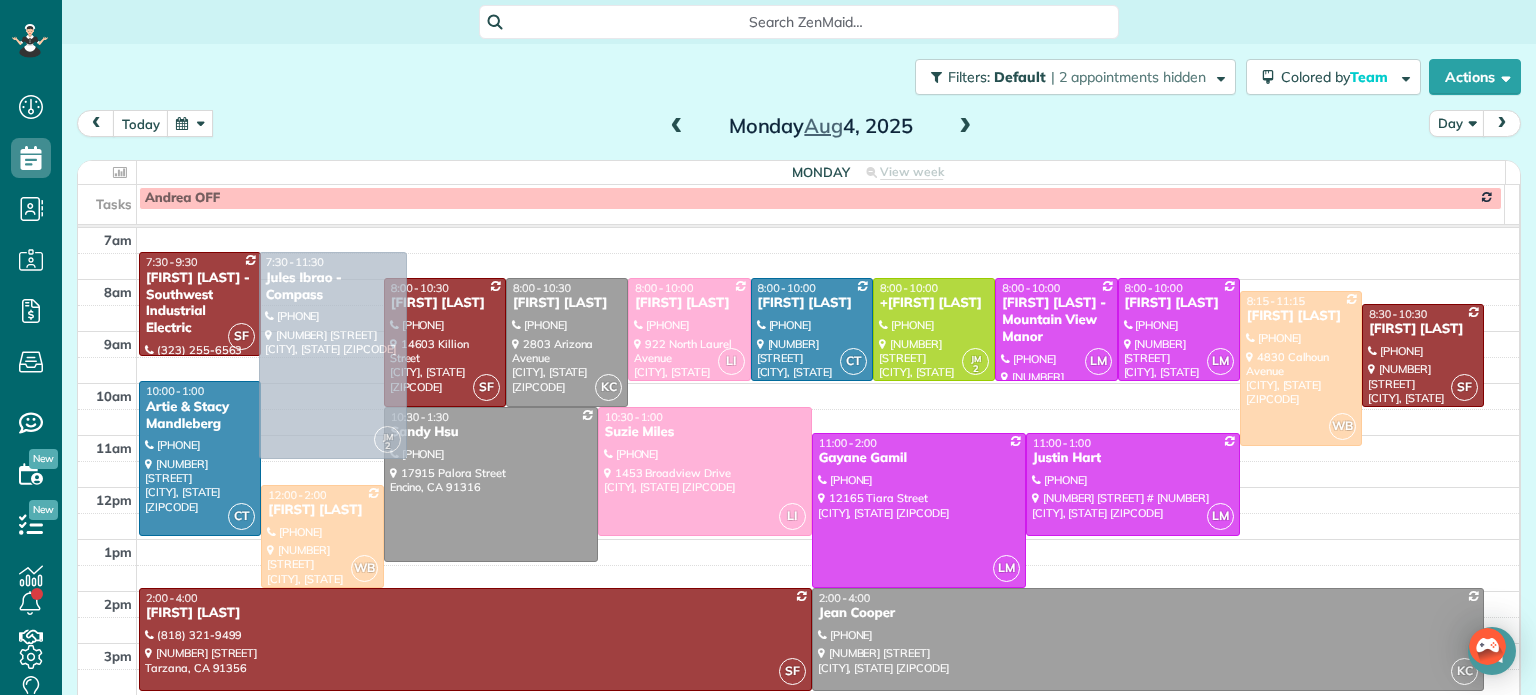 drag, startPoint x: 323, startPoint y: 380, endPoint x: 333, endPoint y: 360, distance: 22.36068 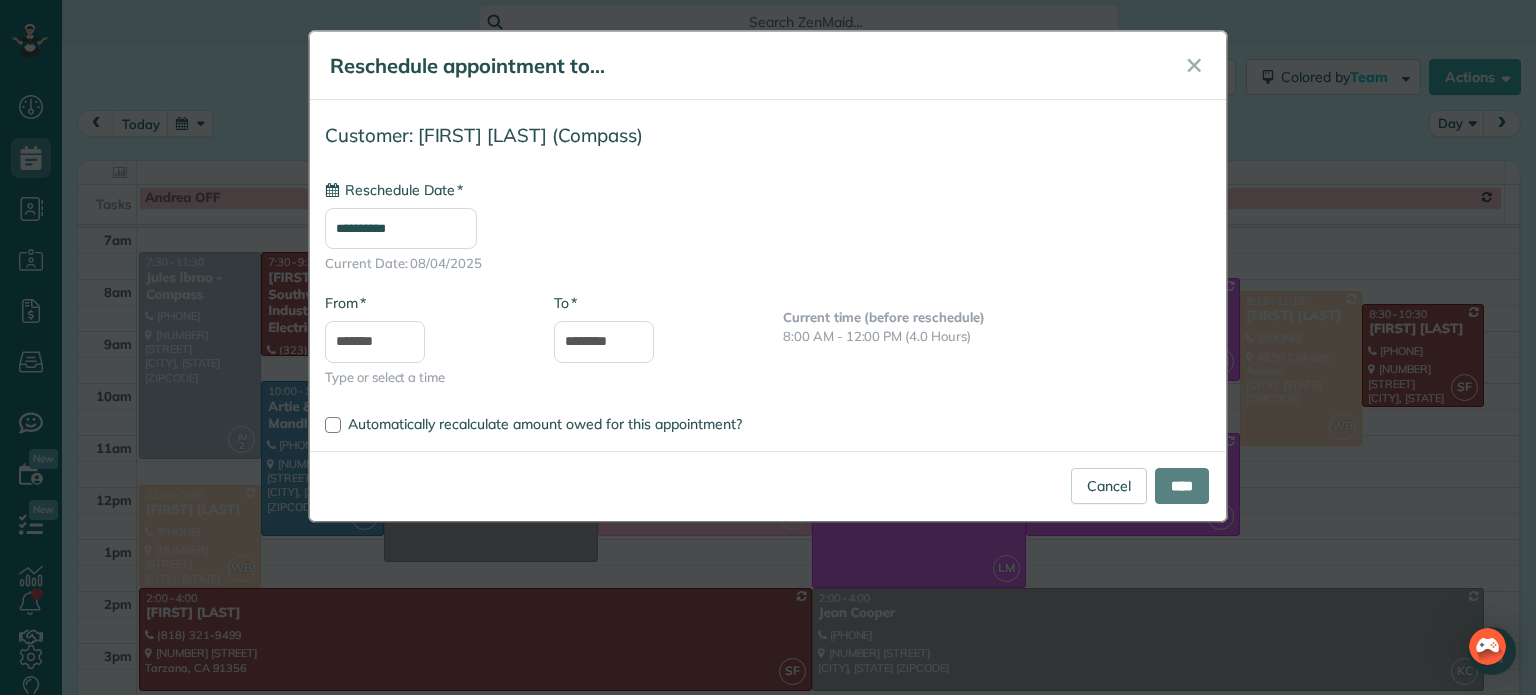 type on "**********" 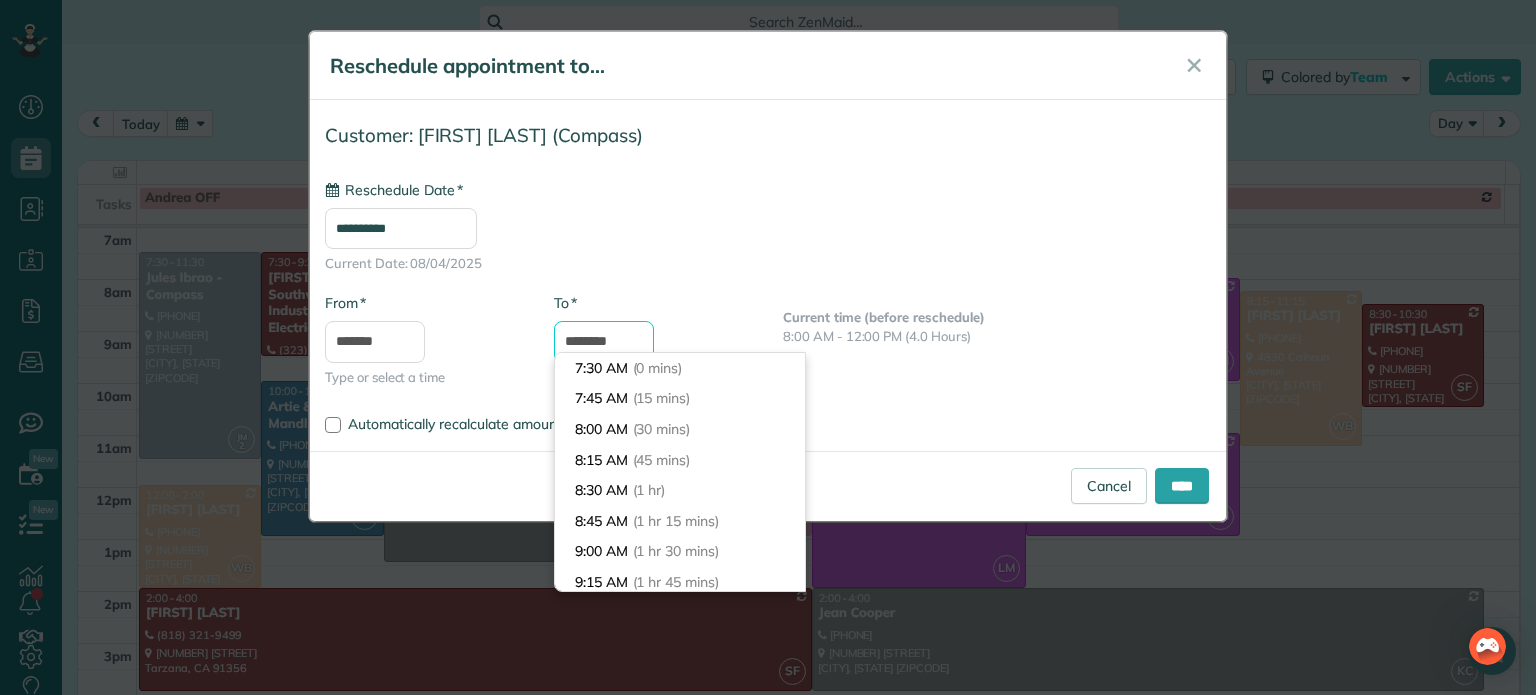 click on "********" at bounding box center [604, 342] 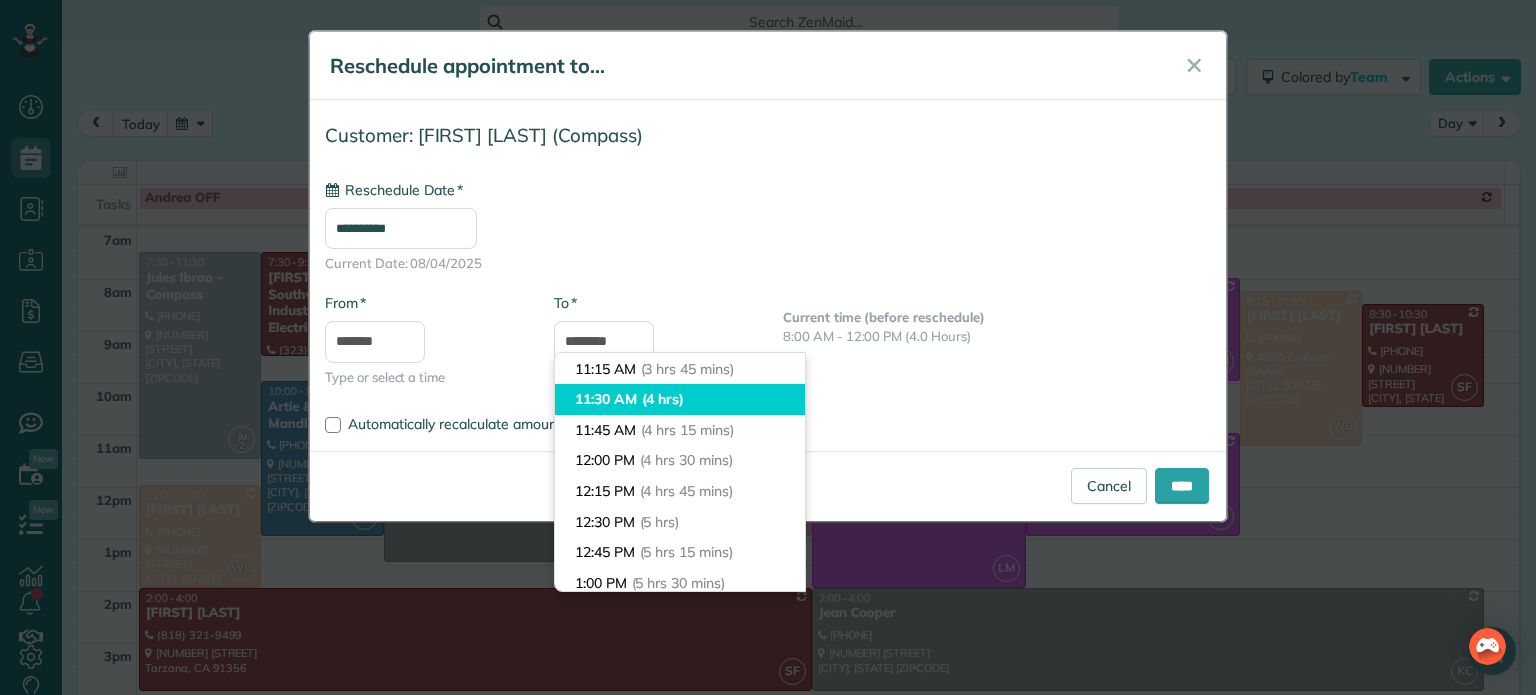 click on "11:30 AM  (4 hrs)" at bounding box center [680, 399] 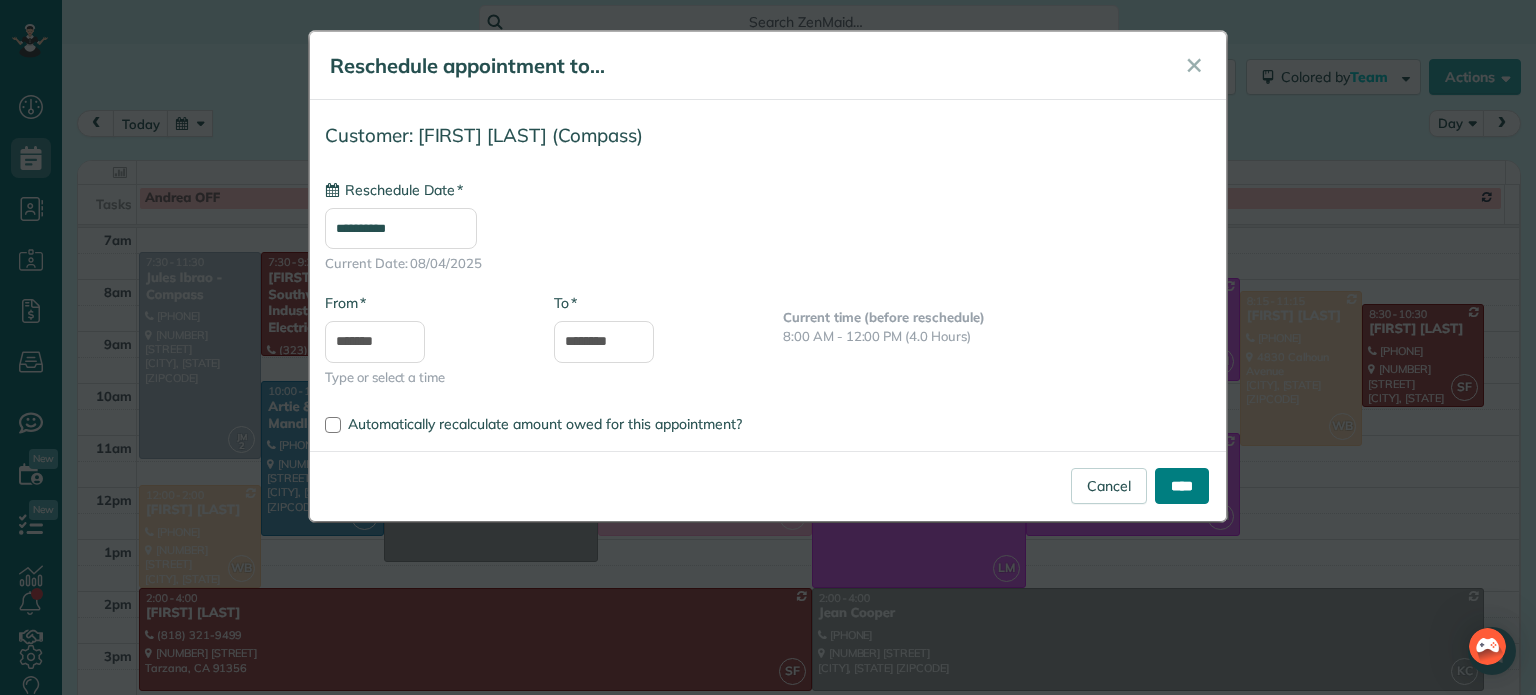 click on "****" at bounding box center [1182, 486] 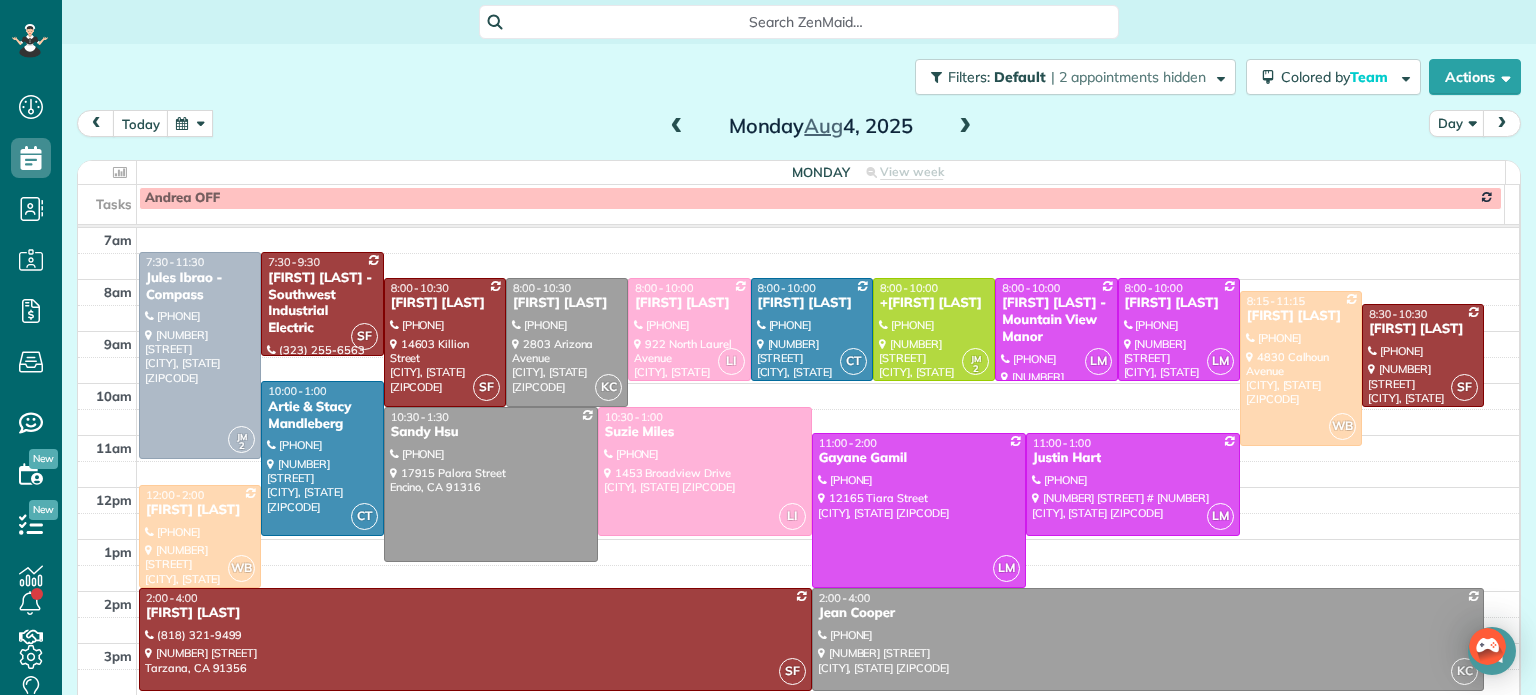 drag, startPoint x: 200, startPoint y: 457, endPoint x: 203, endPoint y: 480, distance: 23.194826 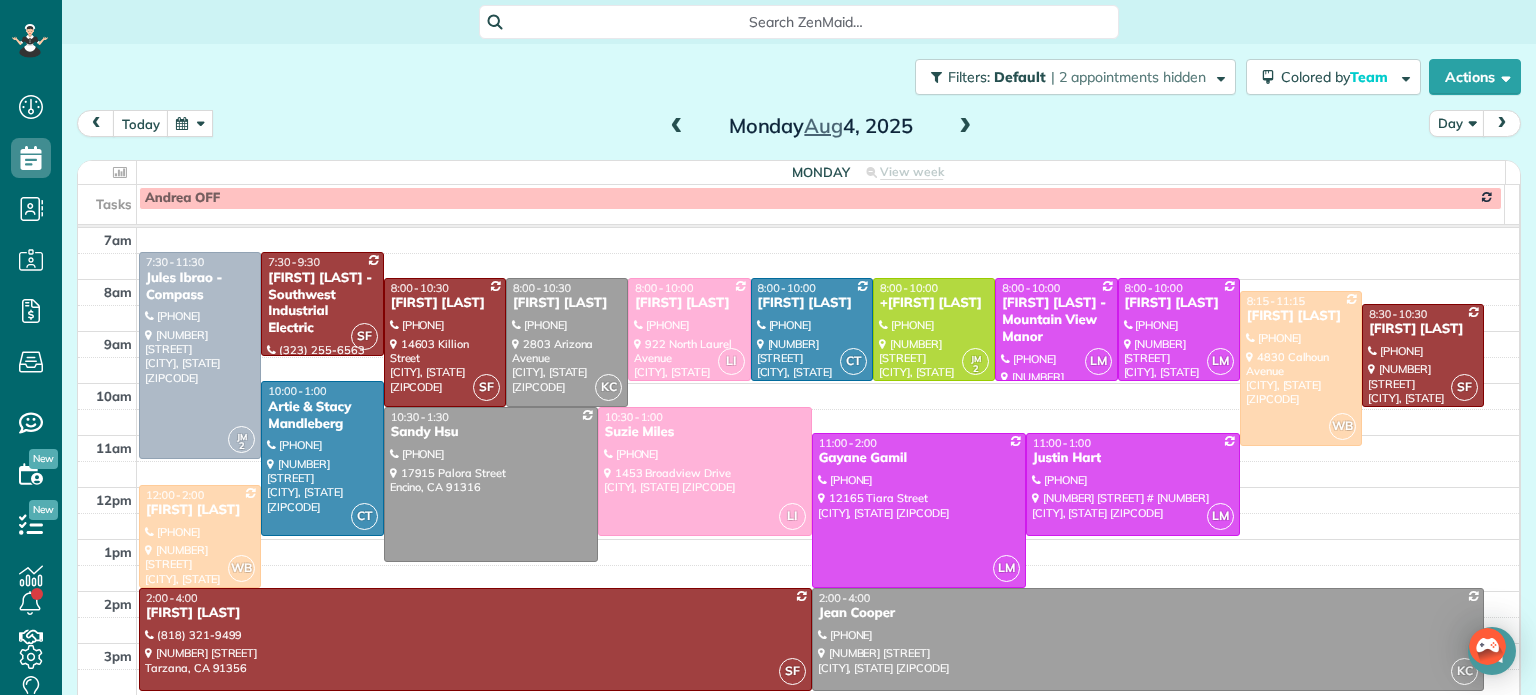 drag, startPoint x: 203, startPoint y: 480, endPoint x: 144, endPoint y: 63, distance: 421.15317 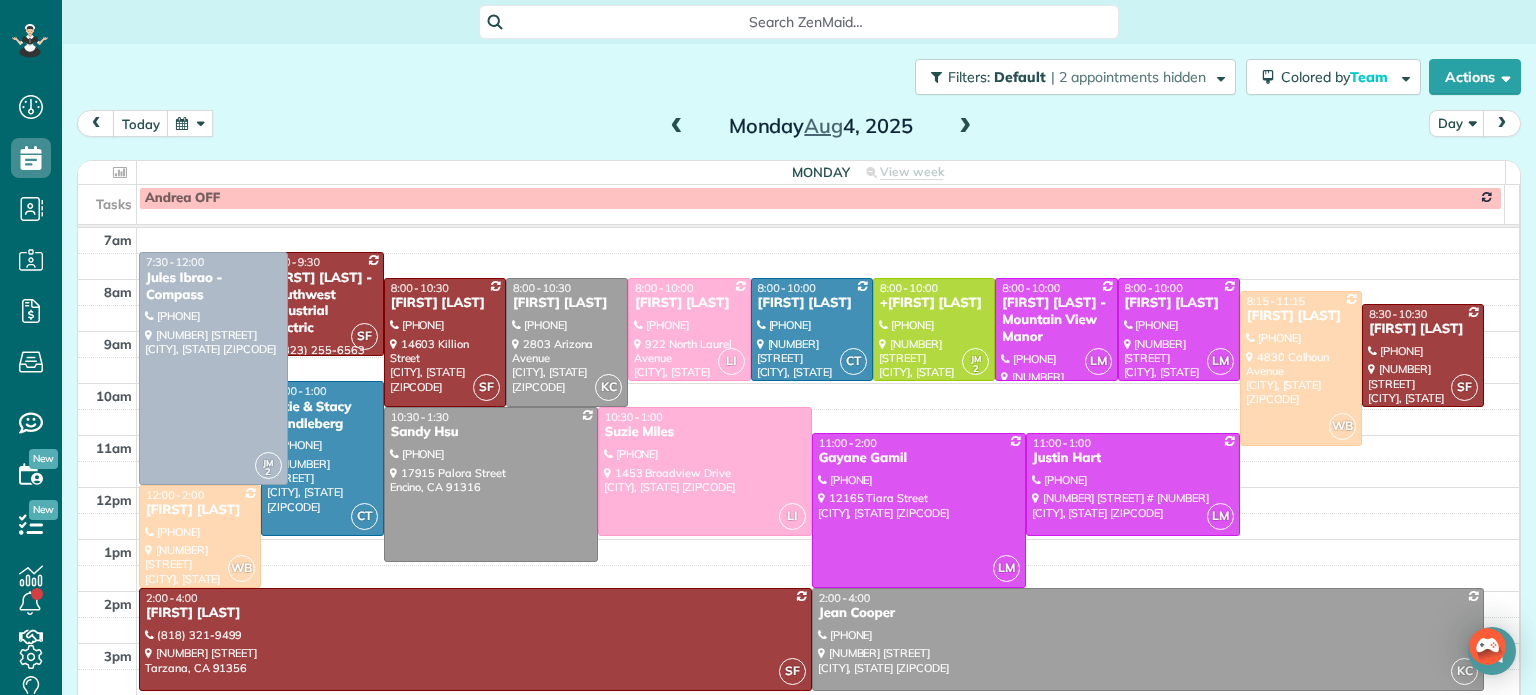 drag, startPoint x: 202, startPoint y: 452, endPoint x: 204, endPoint y: 474, distance: 22.090721 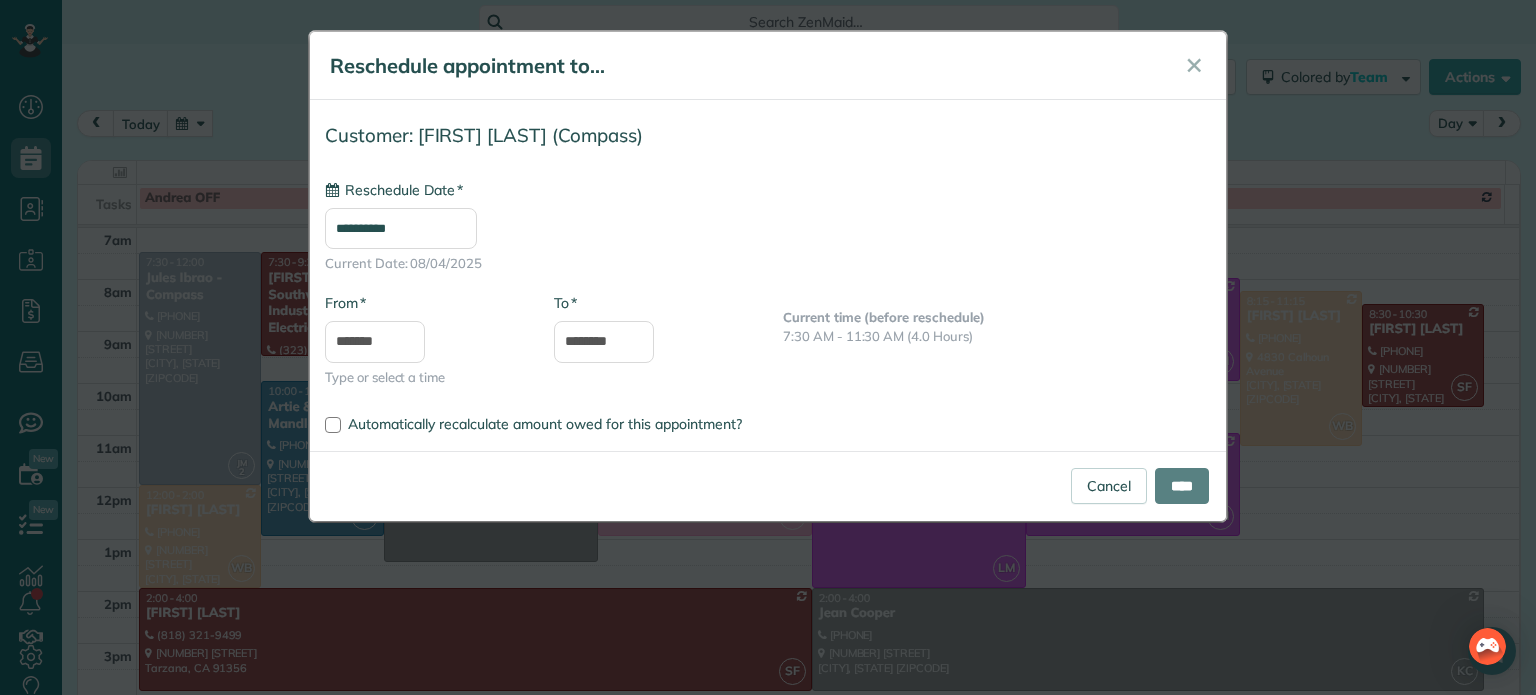 type on "**********" 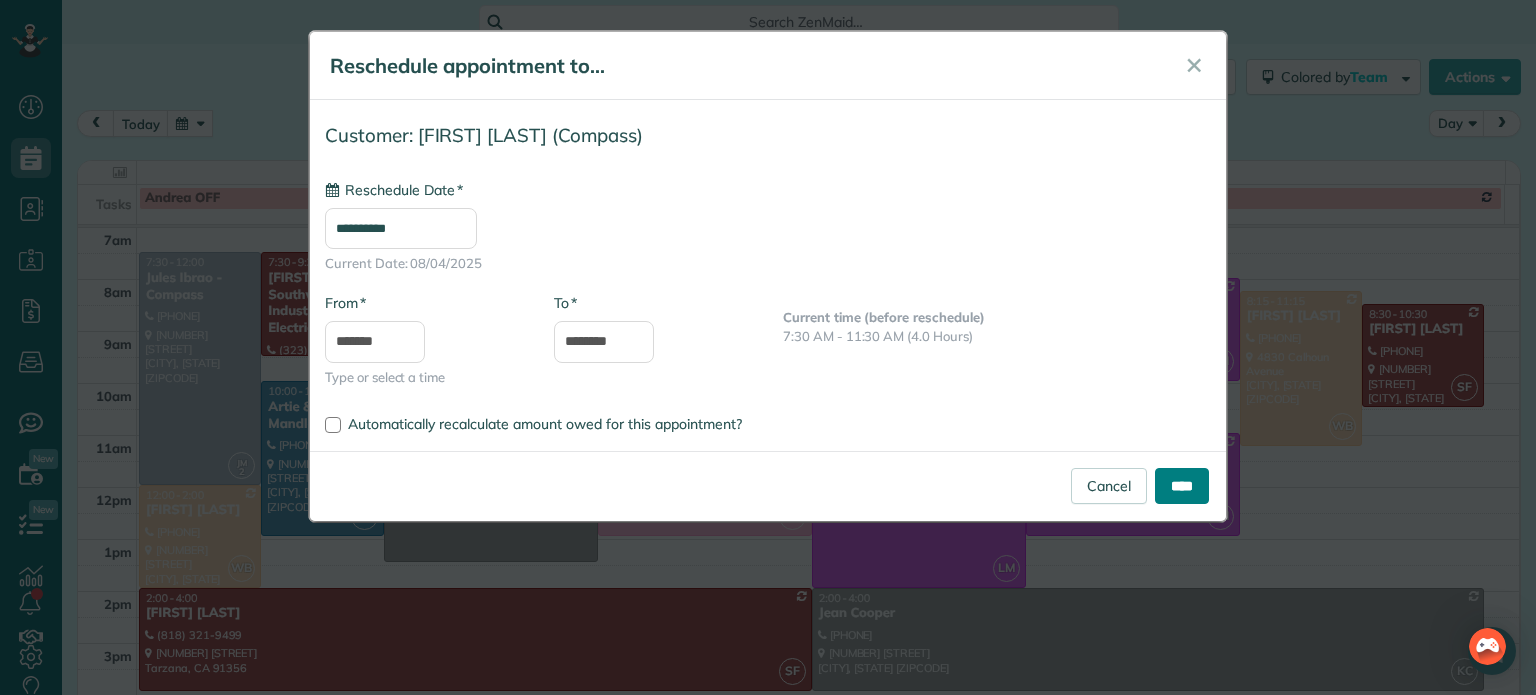 click on "****" at bounding box center [1182, 486] 